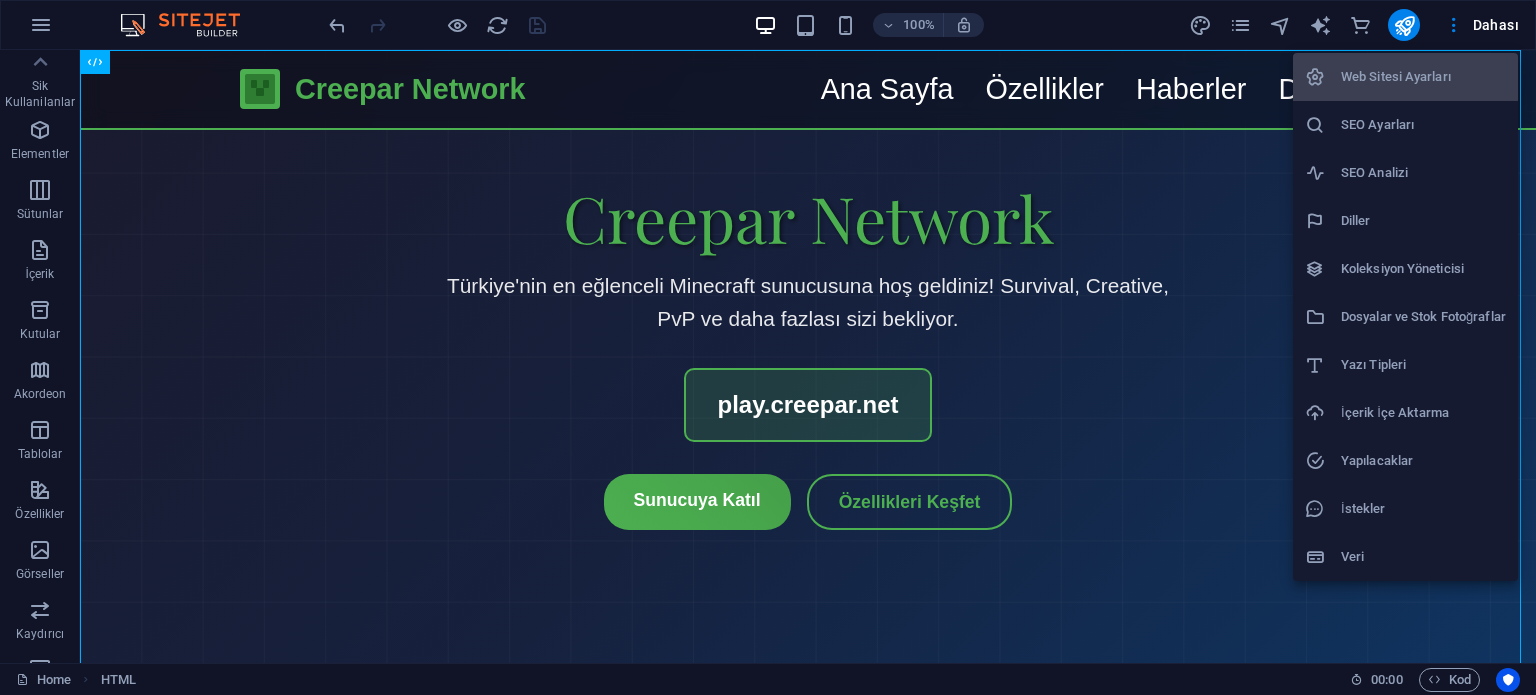 scroll, scrollTop: 0, scrollLeft: 0, axis: both 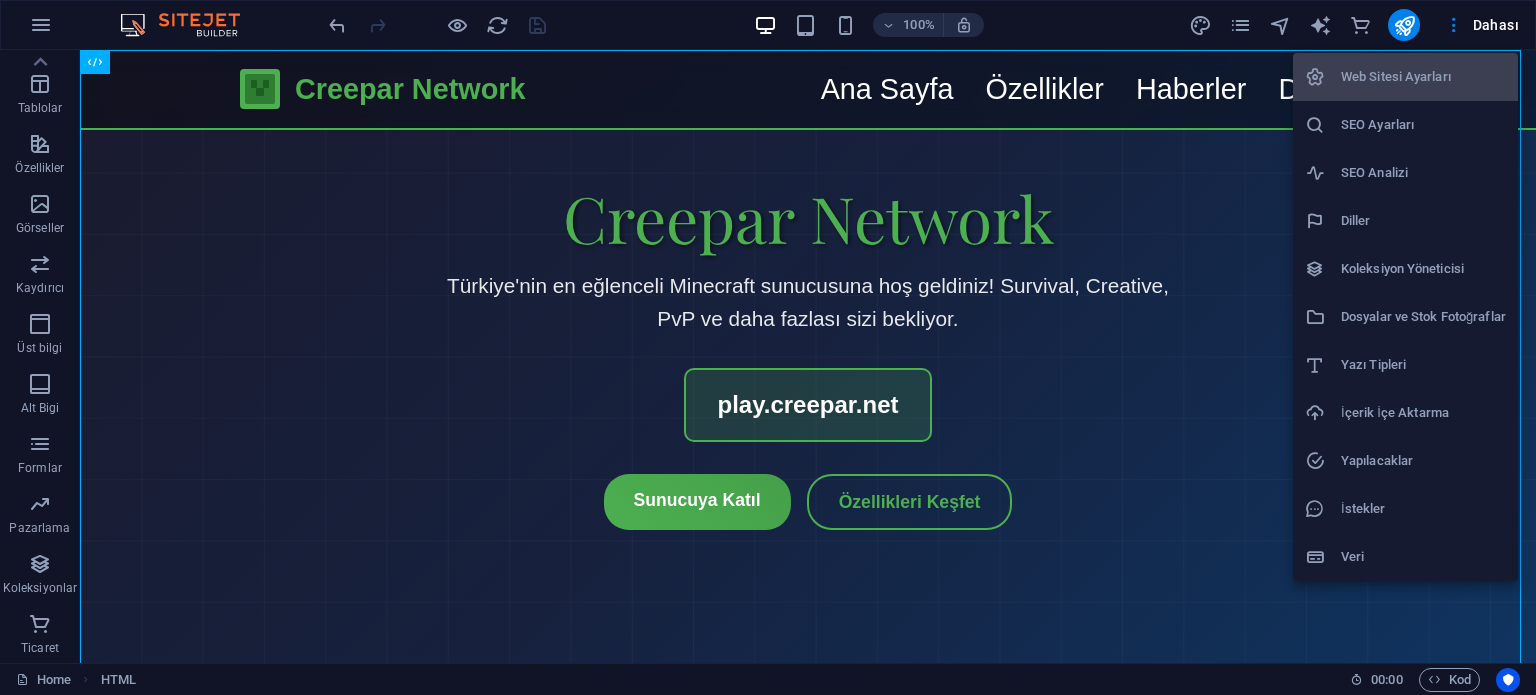 click at bounding box center [768, 347] 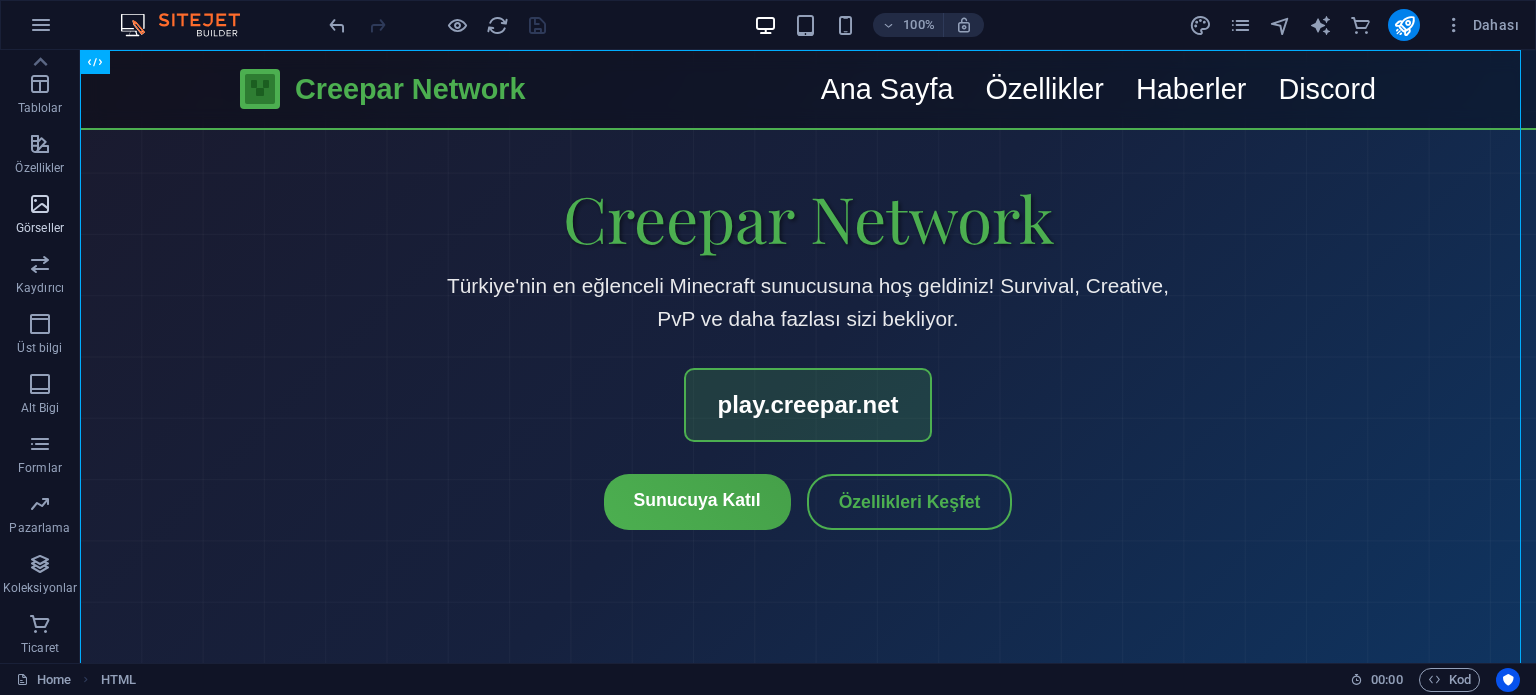 click at bounding box center [40, 204] 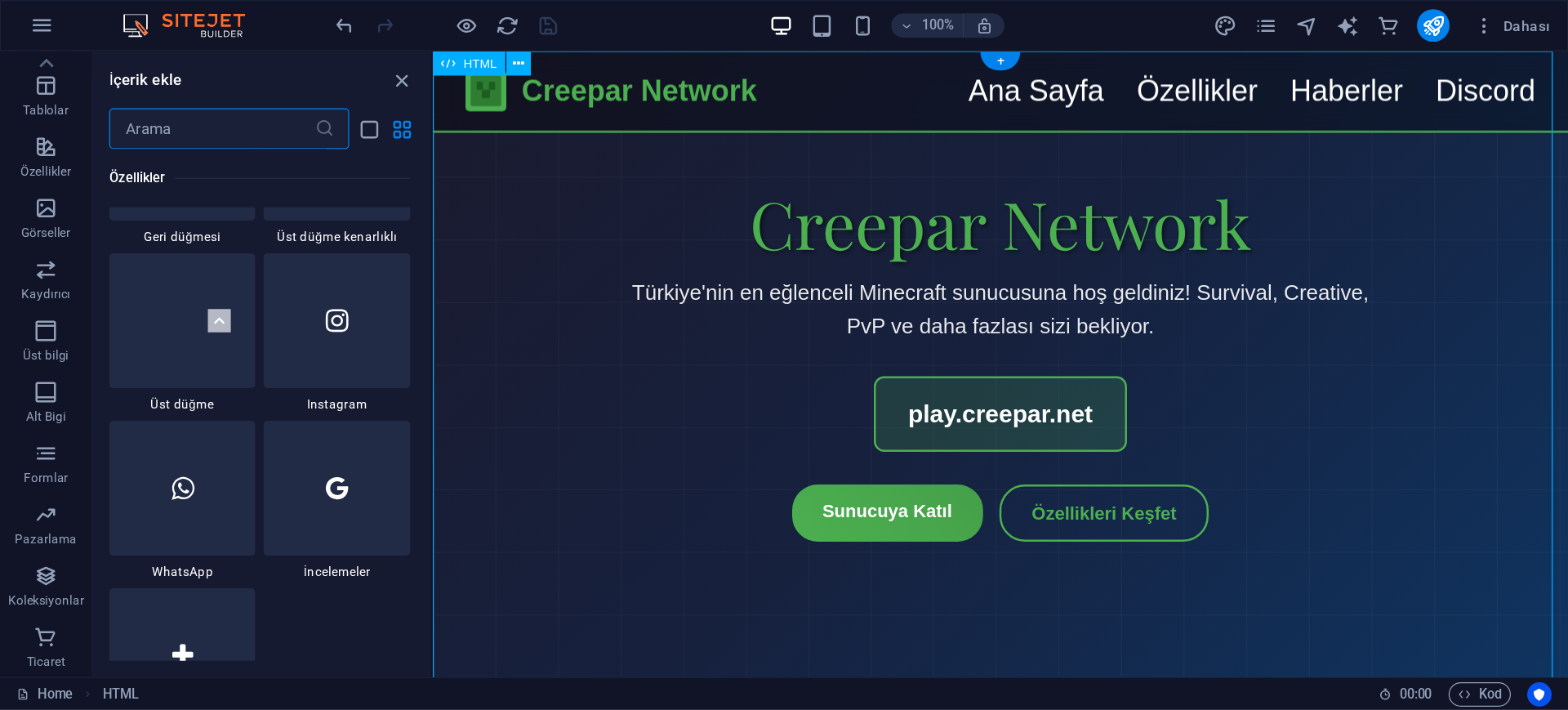 scroll, scrollTop: 8285, scrollLeft: 0, axis: vertical 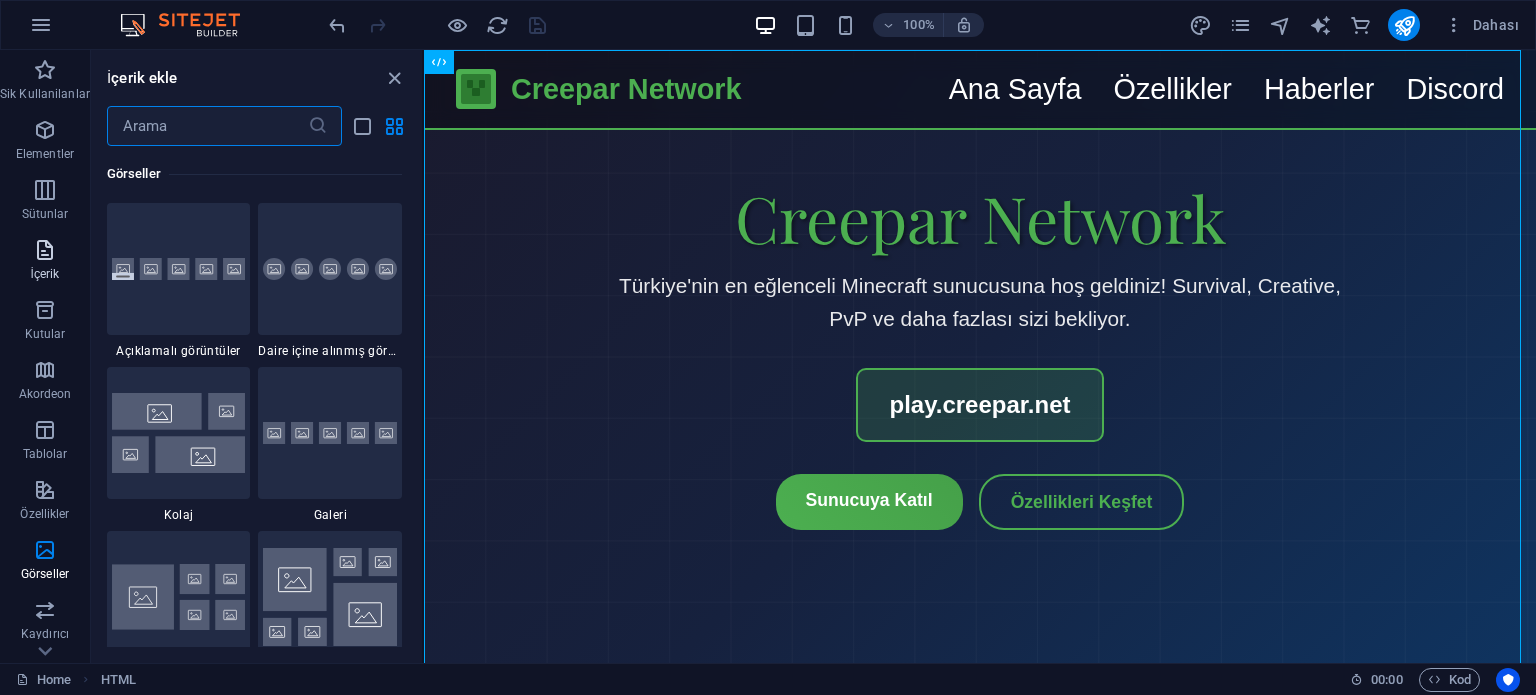 click on "İçerik" at bounding box center [45, 260] 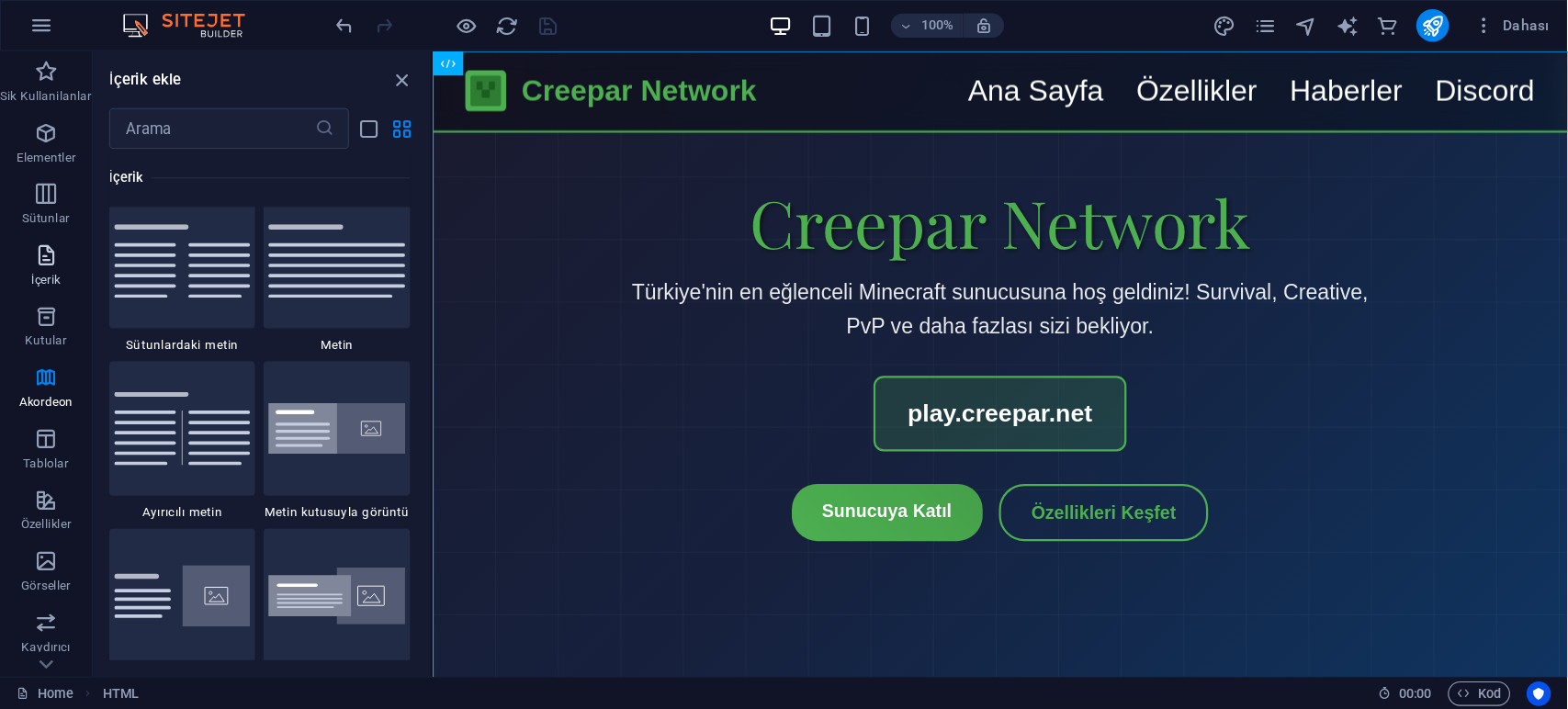 scroll, scrollTop: 3225, scrollLeft: 0, axis: vertical 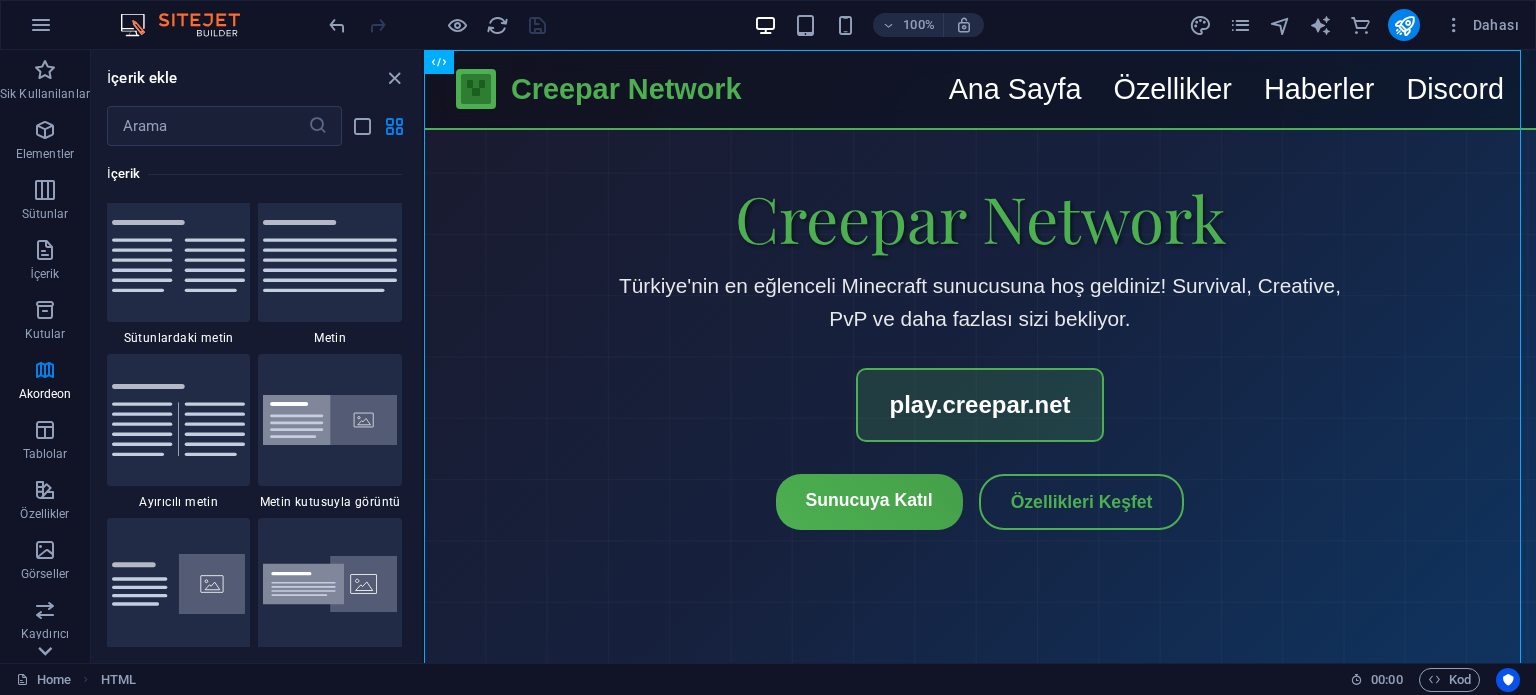 click 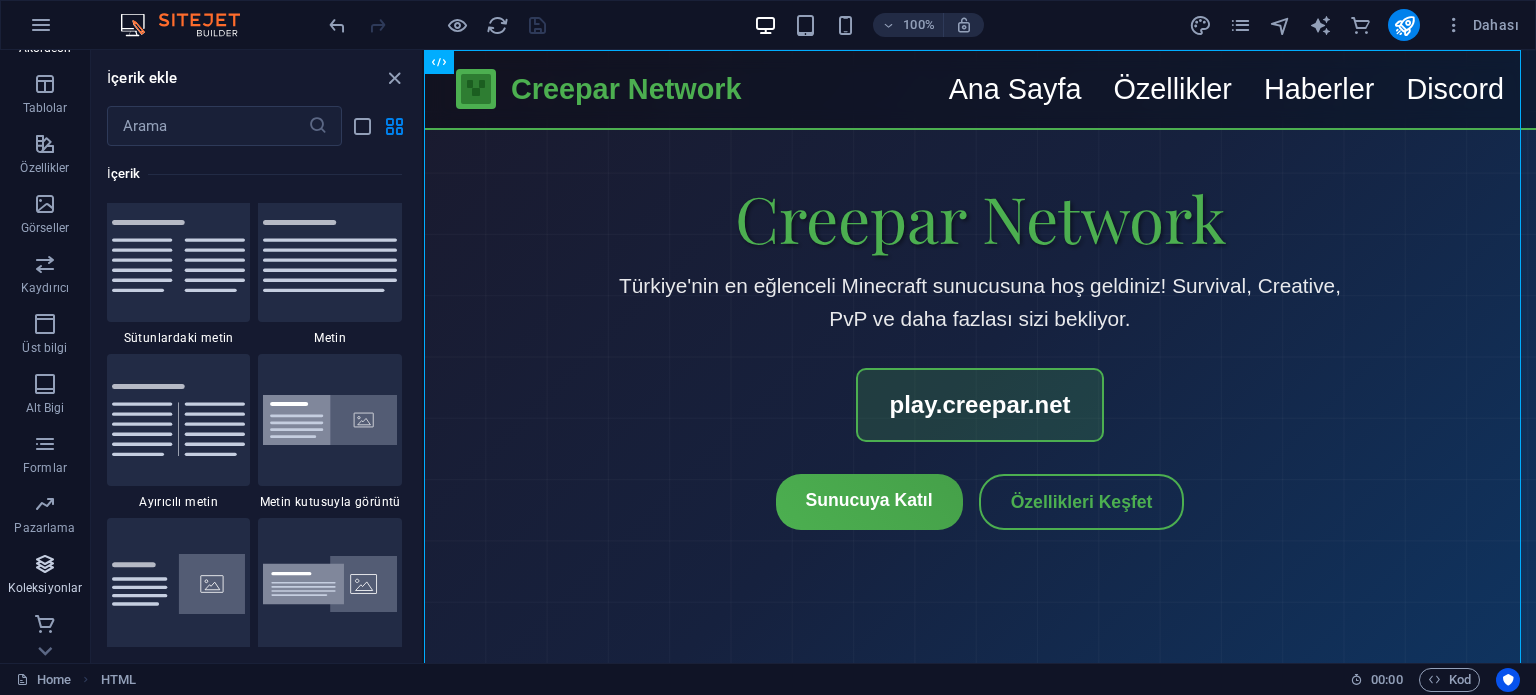 scroll, scrollTop: 346, scrollLeft: 0, axis: vertical 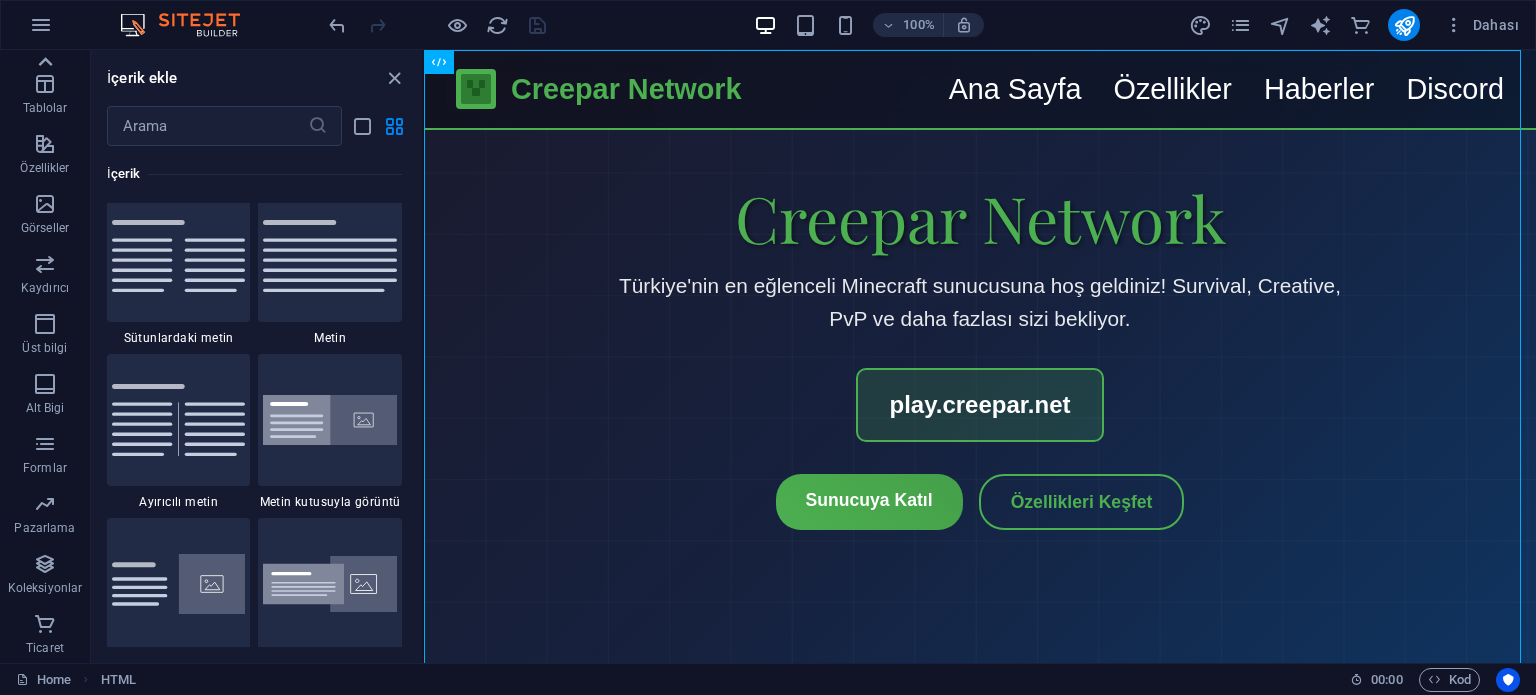 click 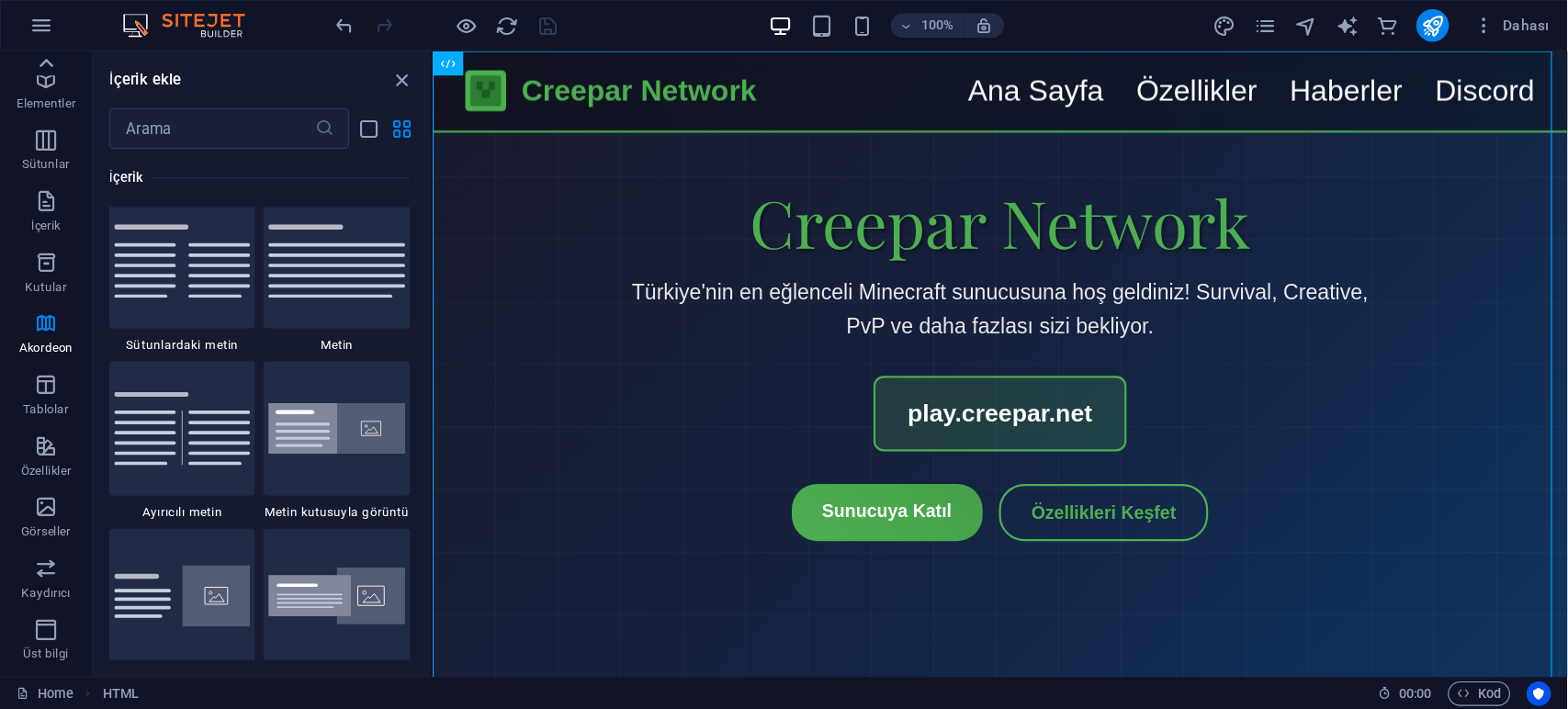 scroll, scrollTop: 0, scrollLeft: 0, axis: both 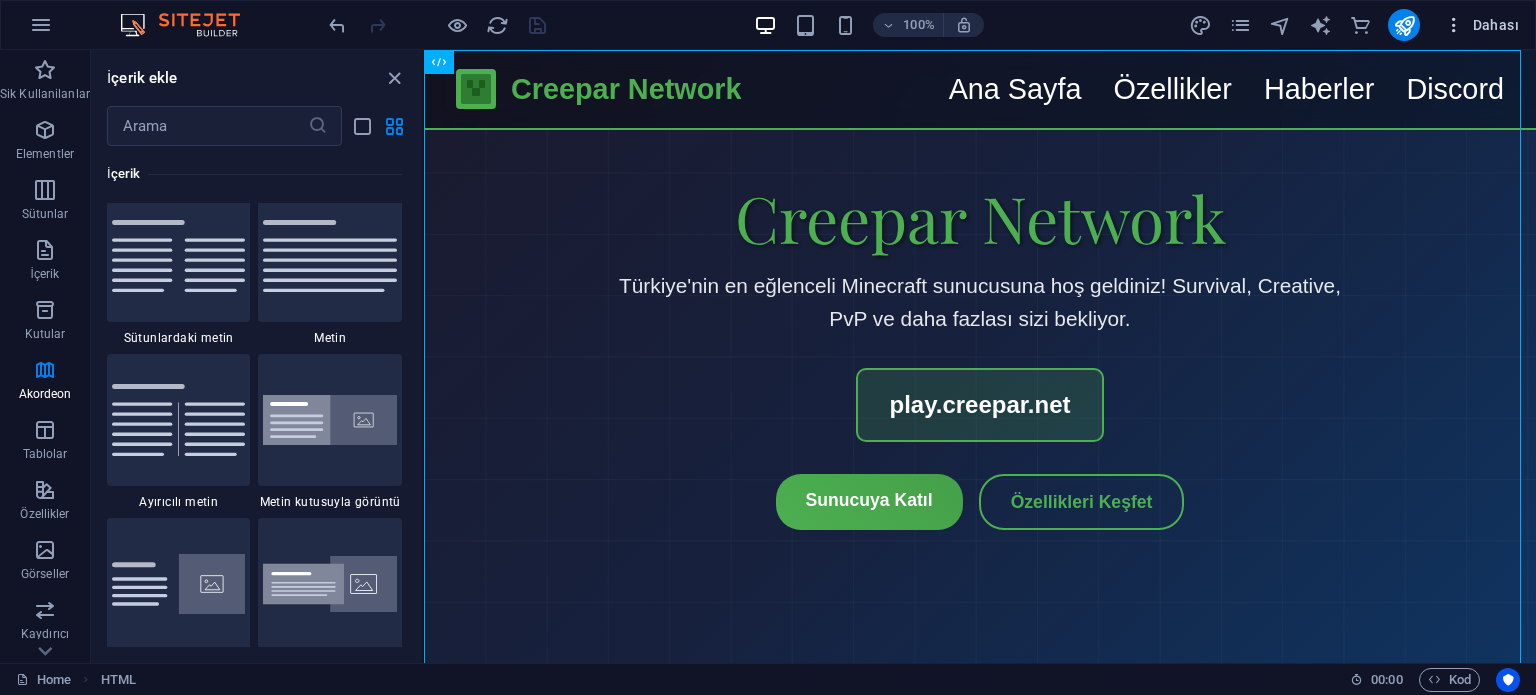click on "Dahası" at bounding box center (1481, 25) 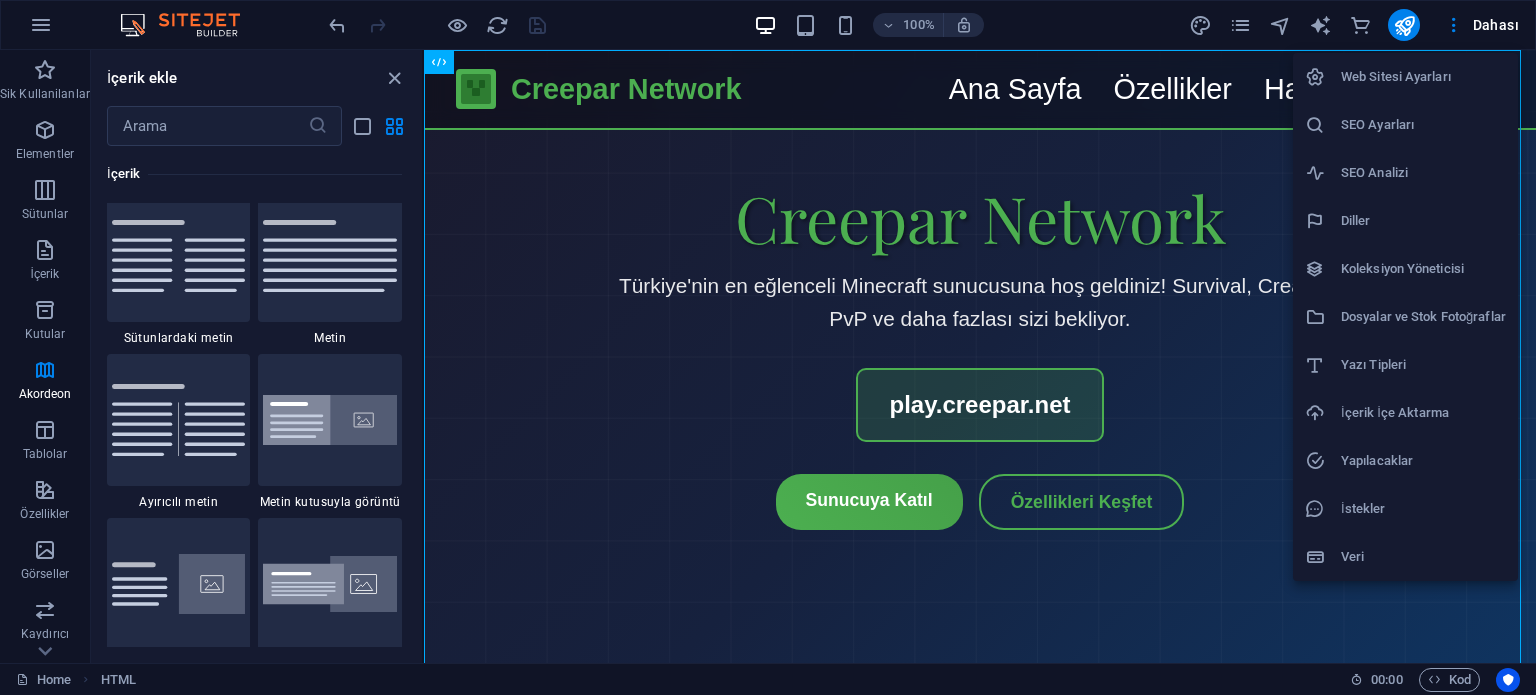 click at bounding box center [768, 347] 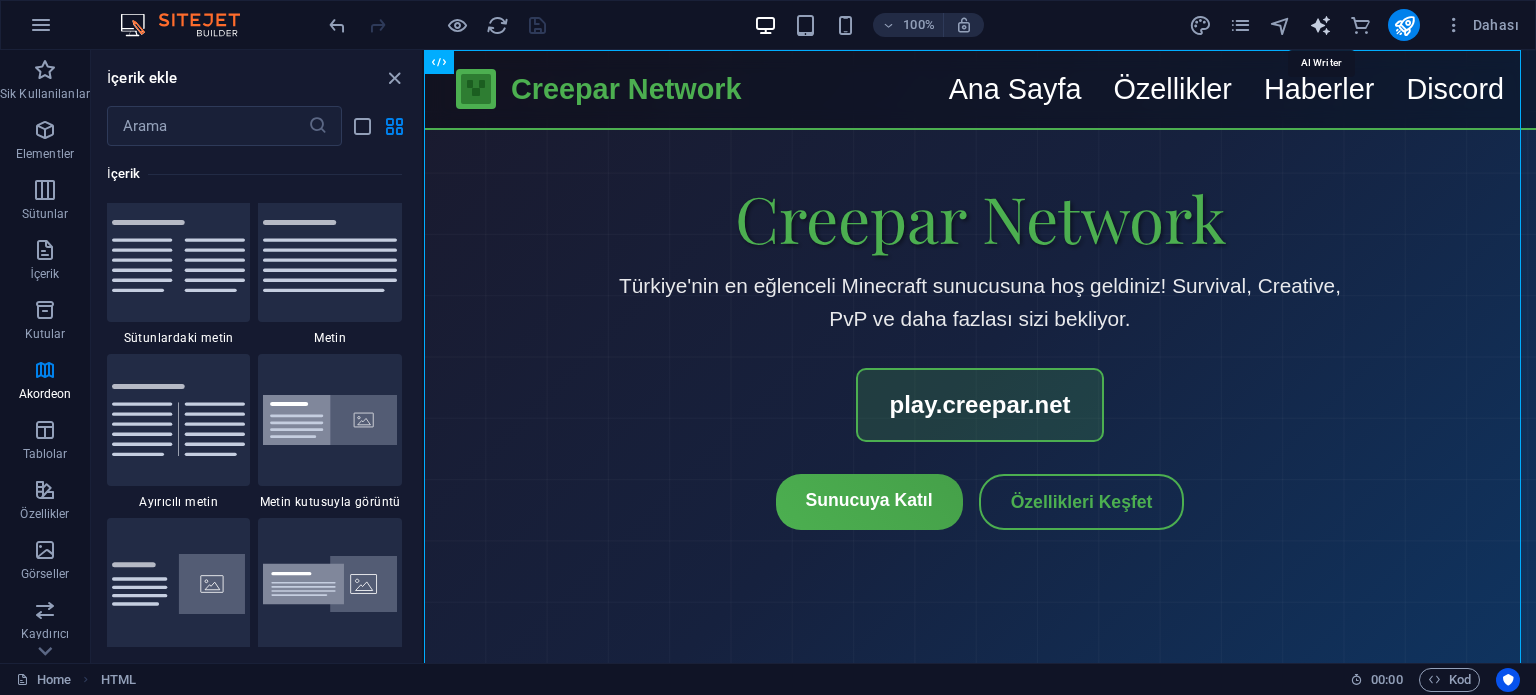 click at bounding box center [1320, 25] 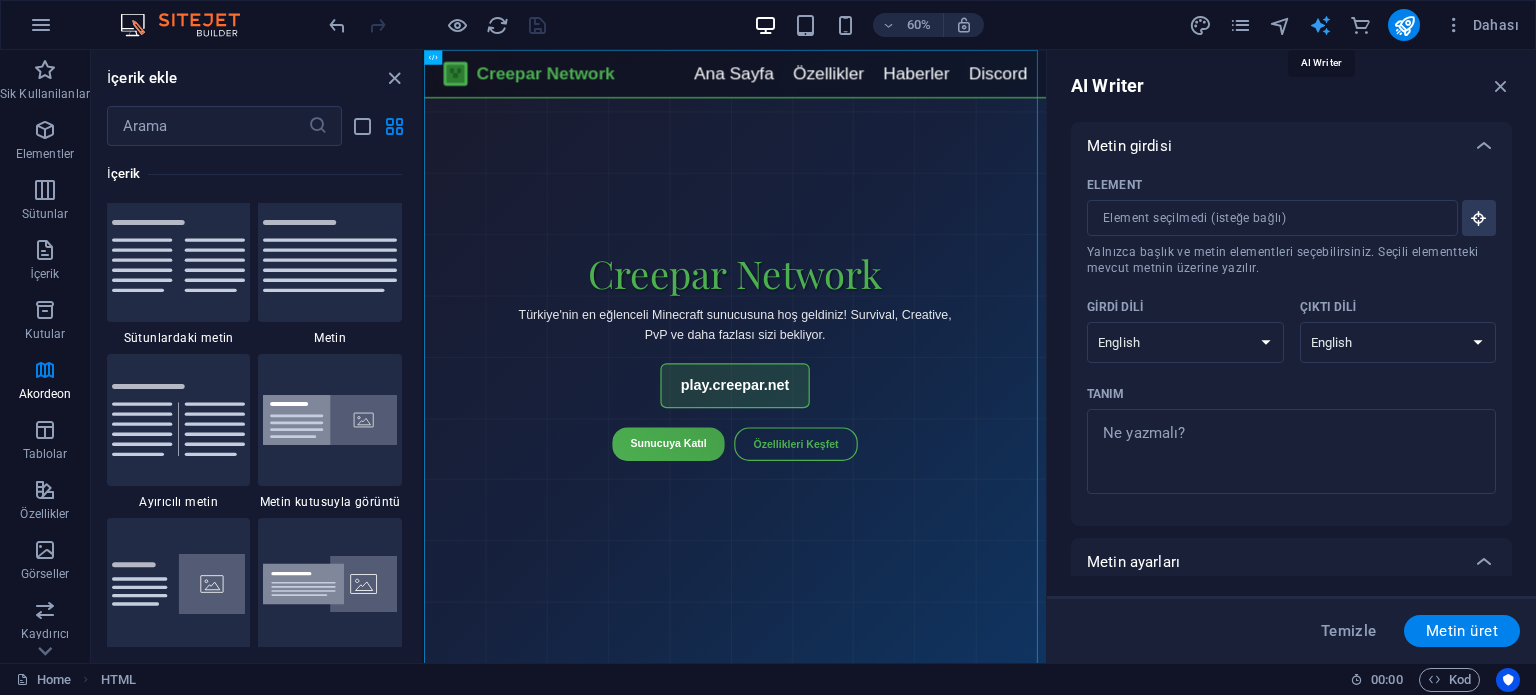click at bounding box center [1320, 25] 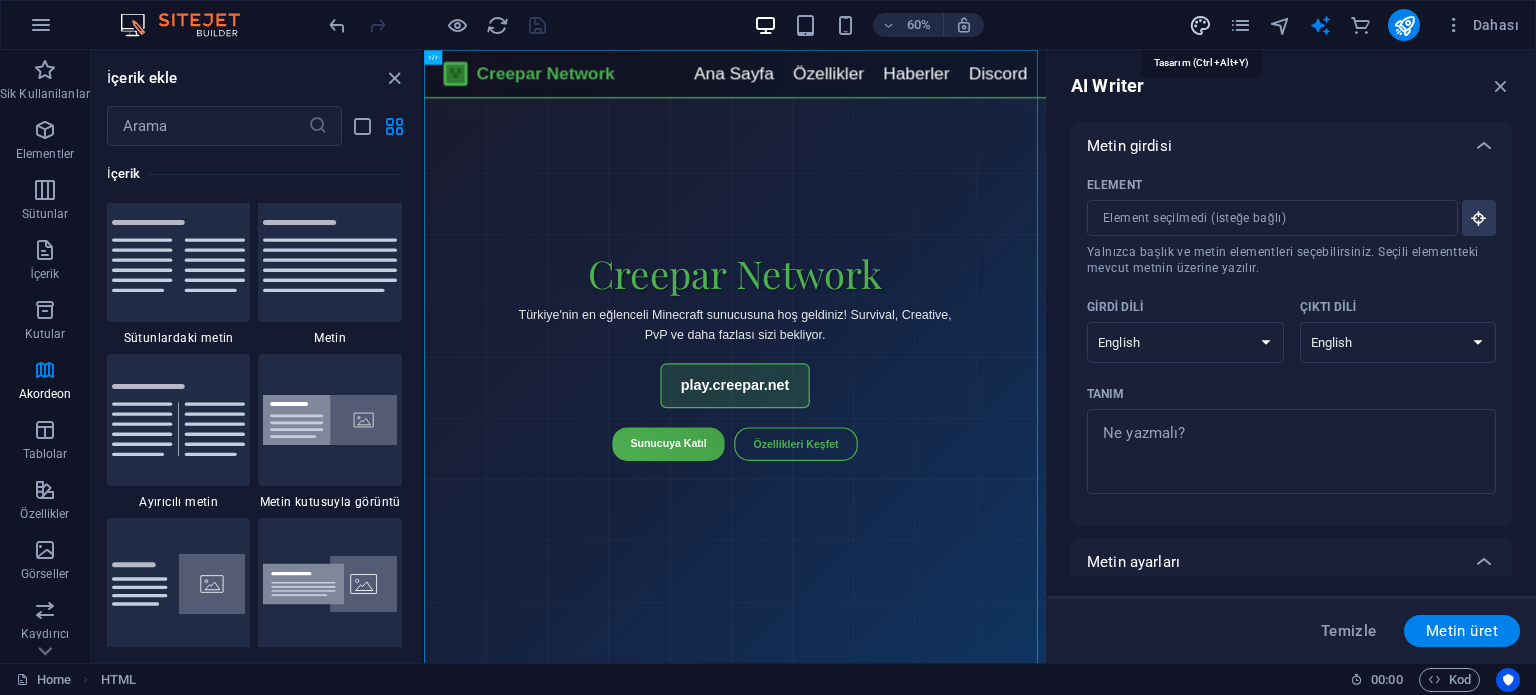 click at bounding box center (1200, 25) 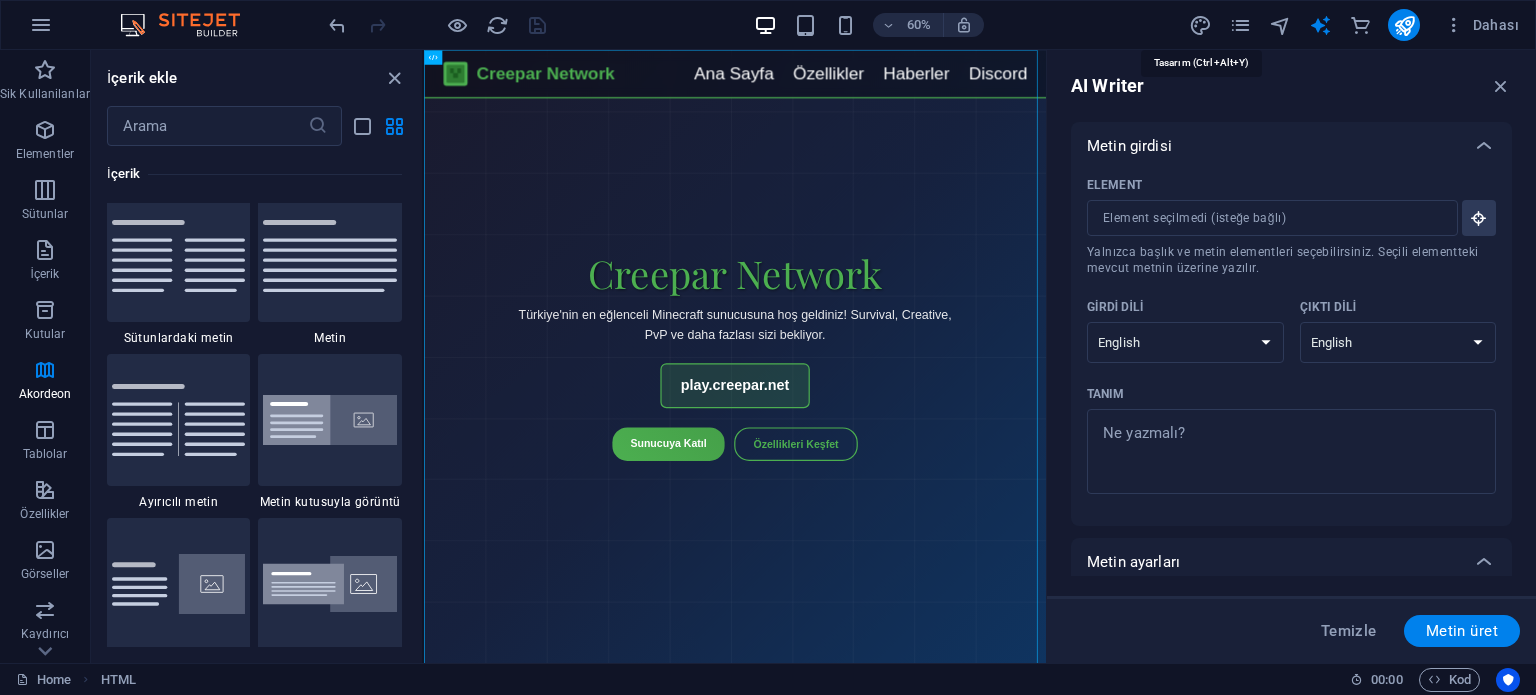 select on "px" 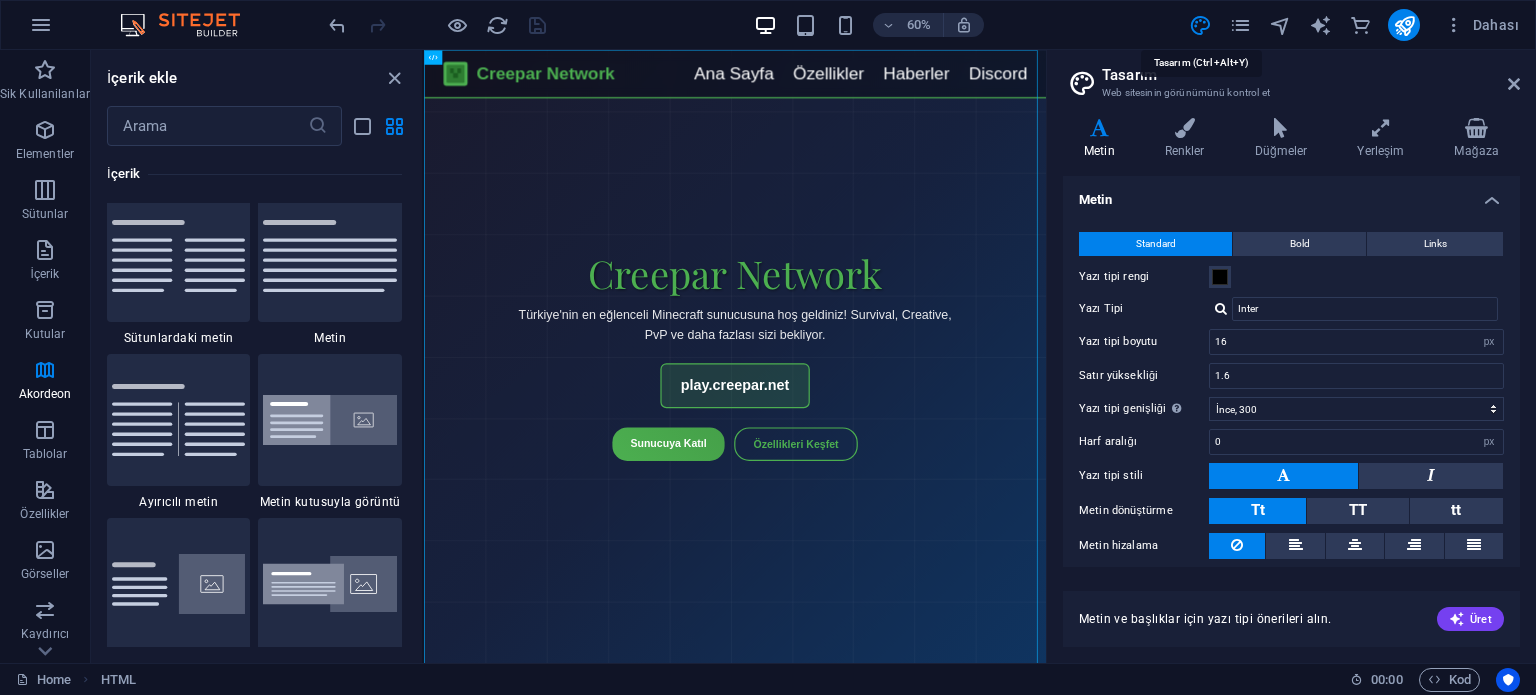 click on "Dahası" at bounding box center [1357, 25] 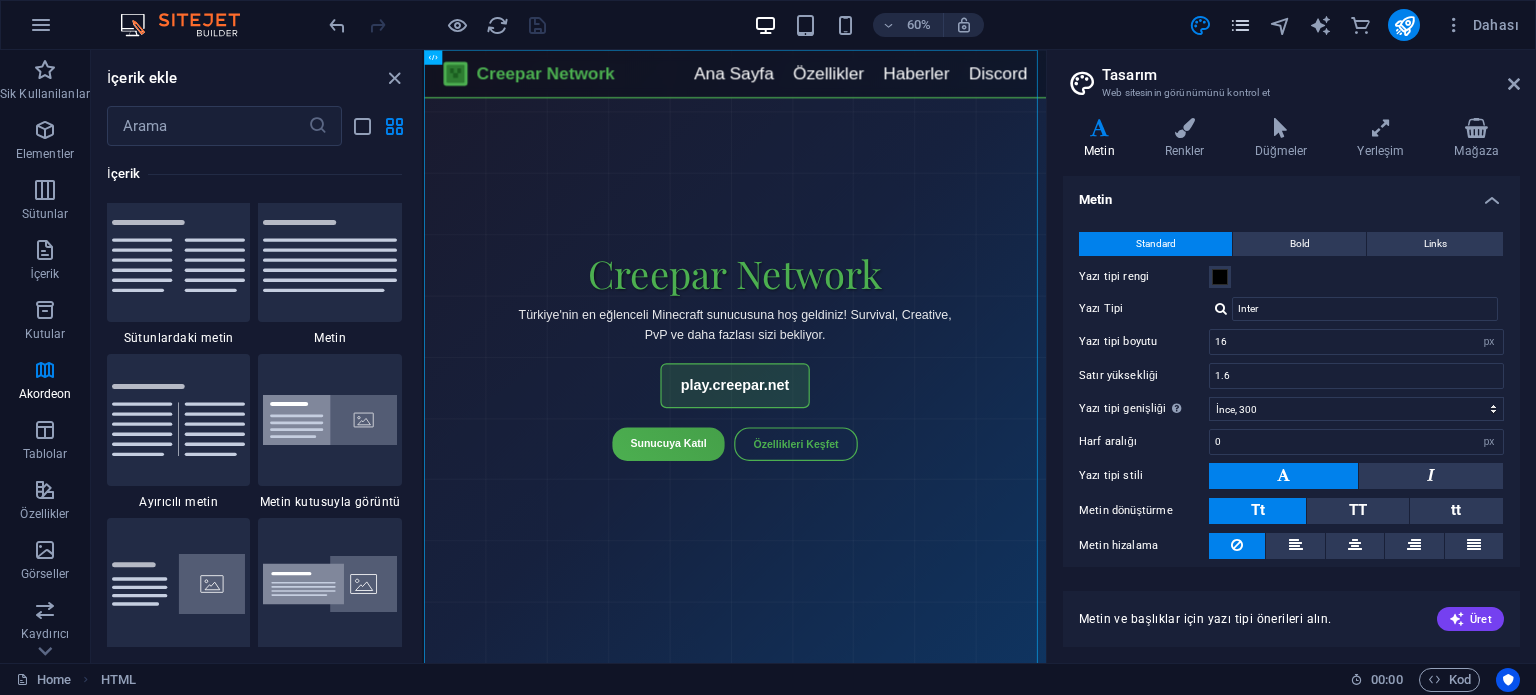 click on "Dahası" at bounding box center (1357, 25) 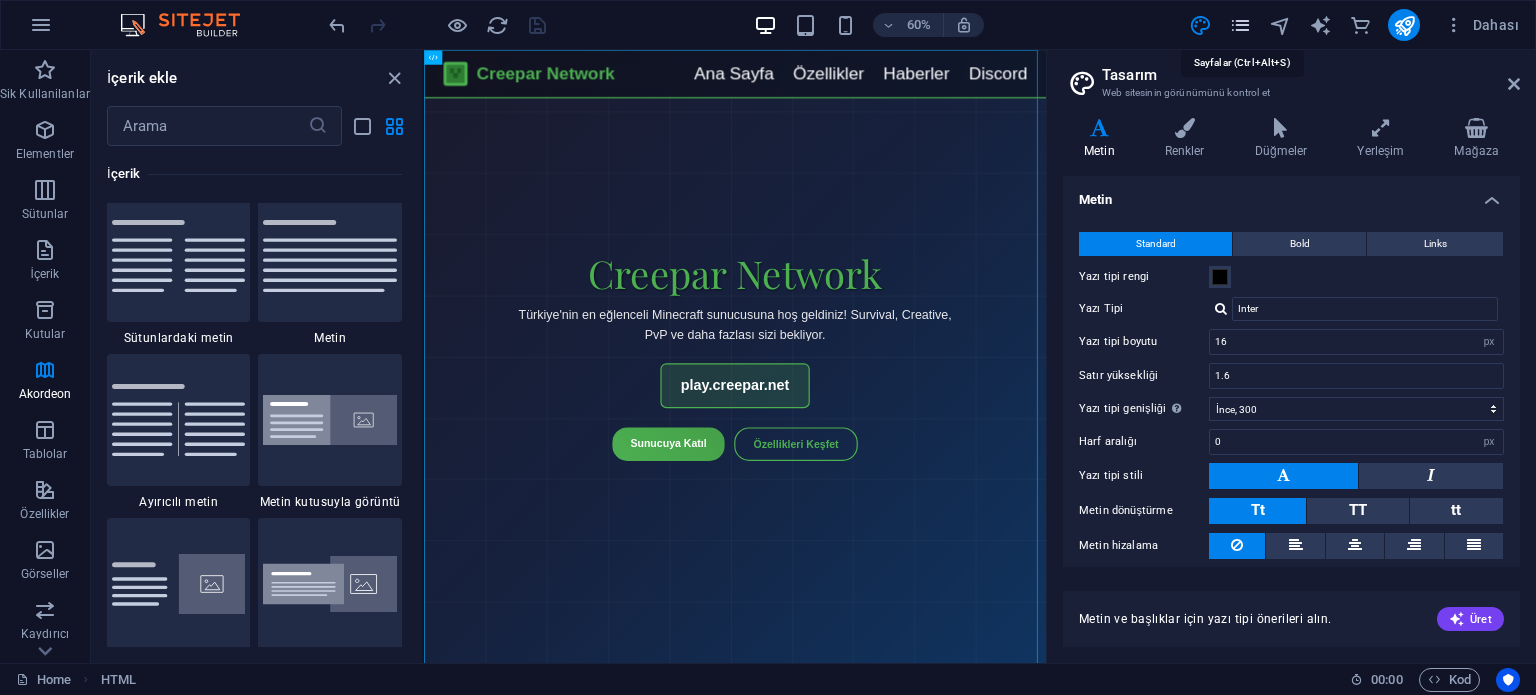 click at bounding box center (1240, 25) 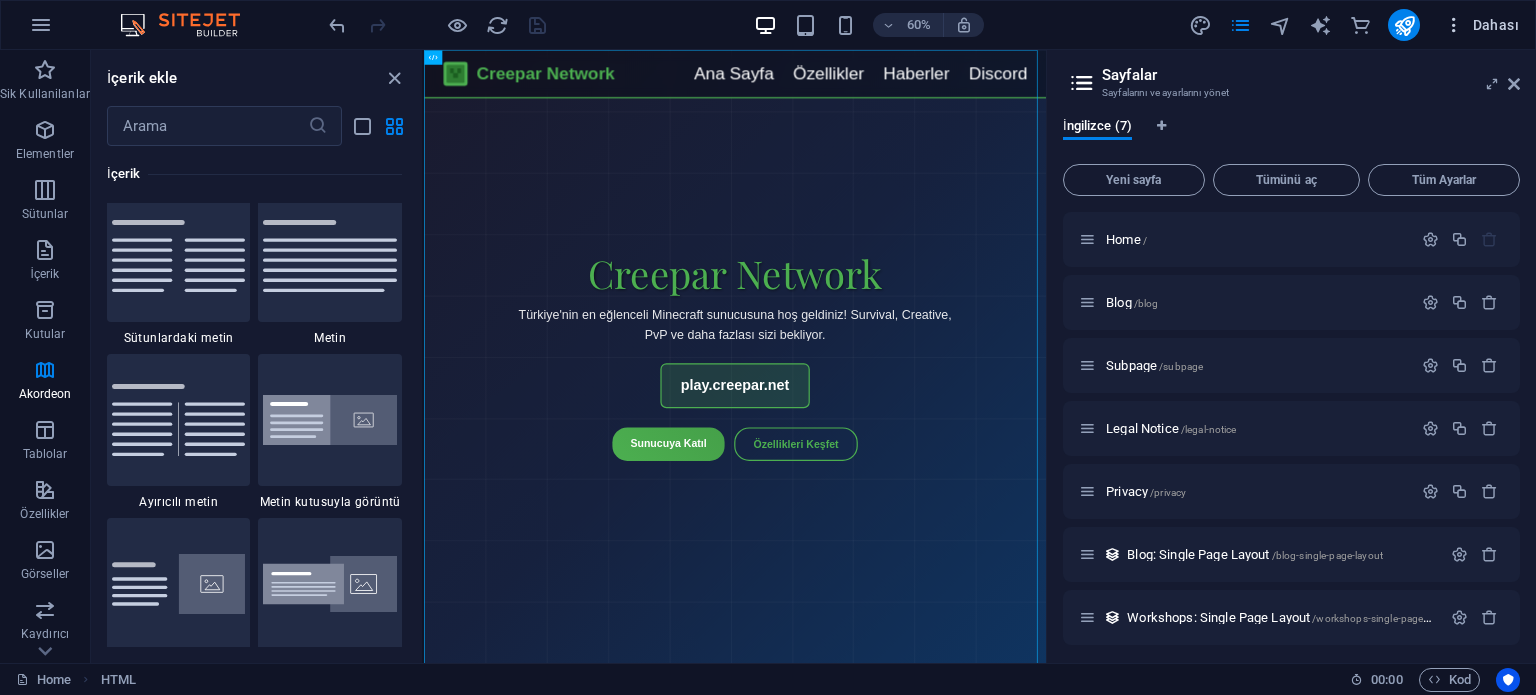 click on "Dahası" at bounding box center [1481, 25] 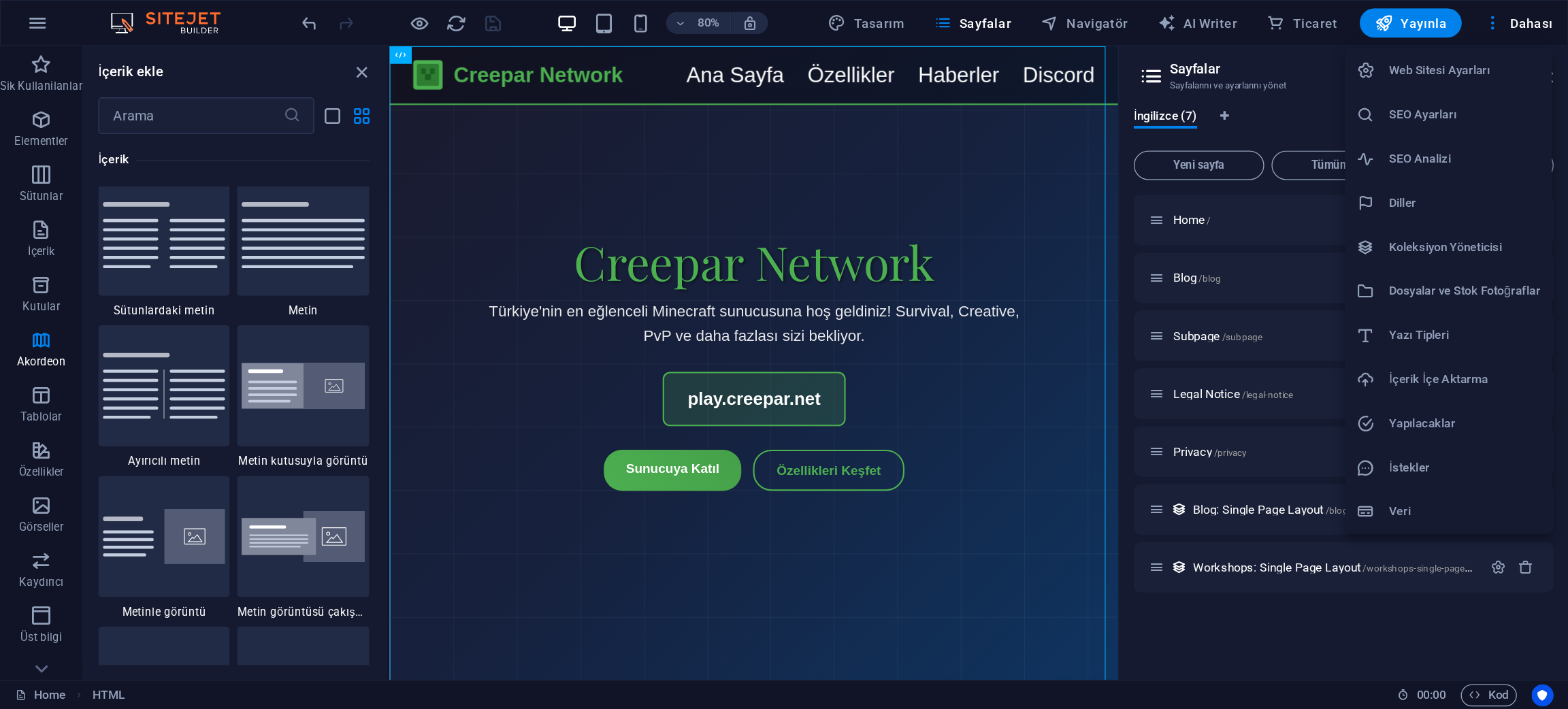 scroll, scrollTop: 2390, scrollLeft: 0, axis: vertical 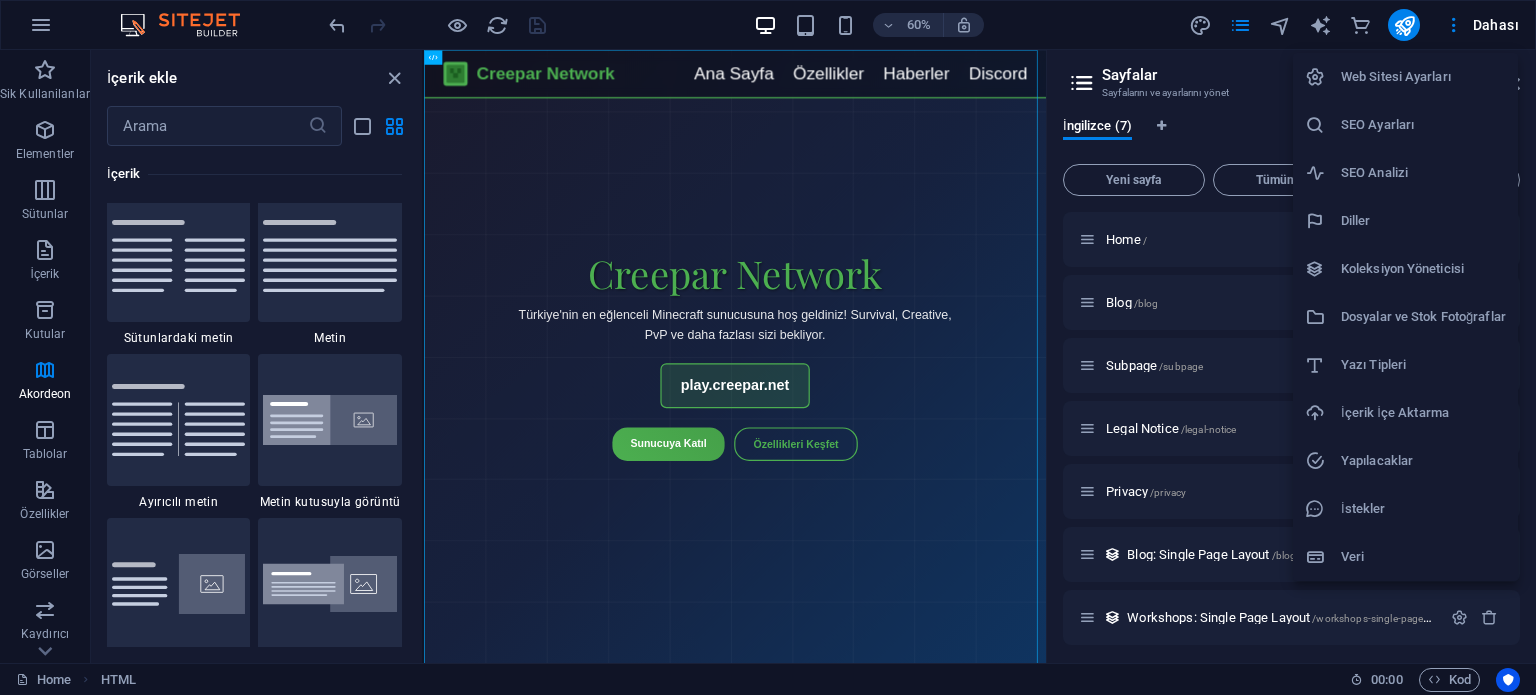 click on "Web Sitesi Ayarları" at bounding box center [1423, 77] 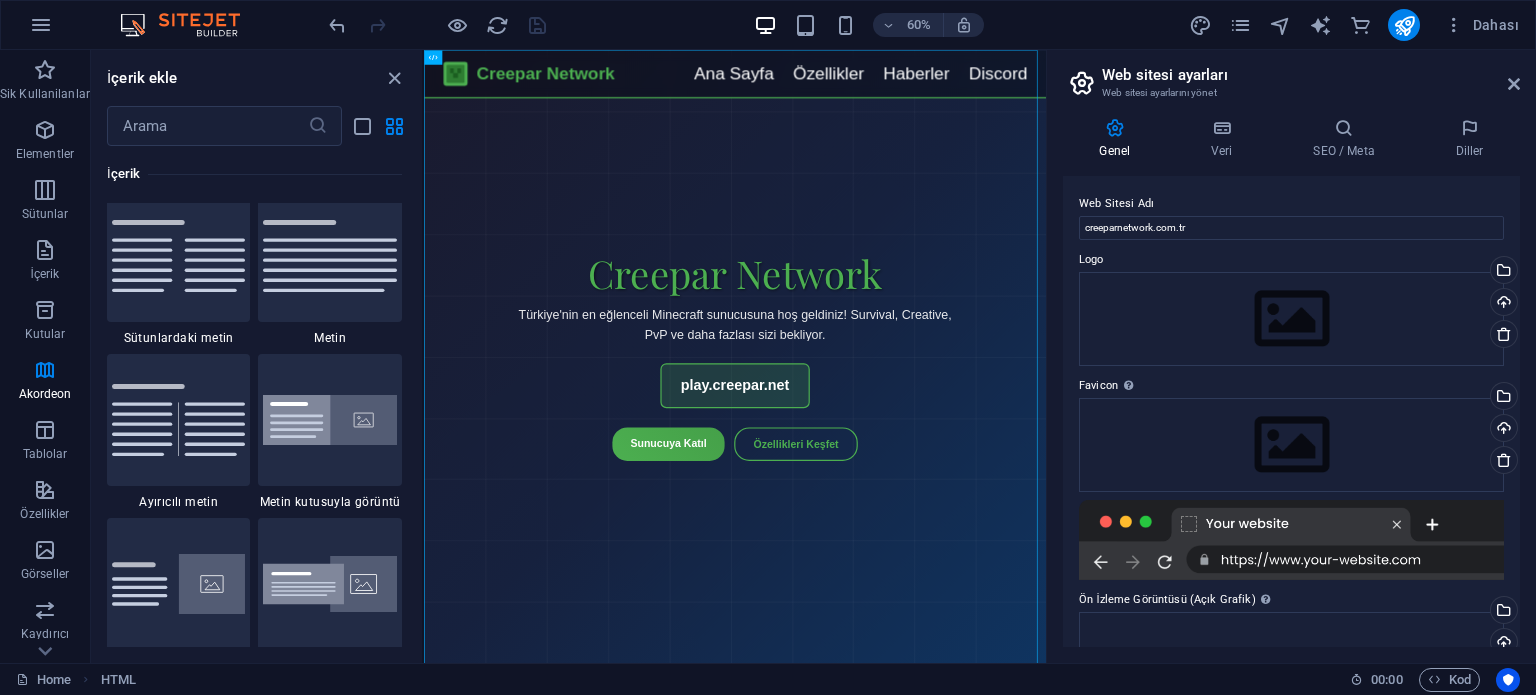 click at bounding box center [1291, 540] 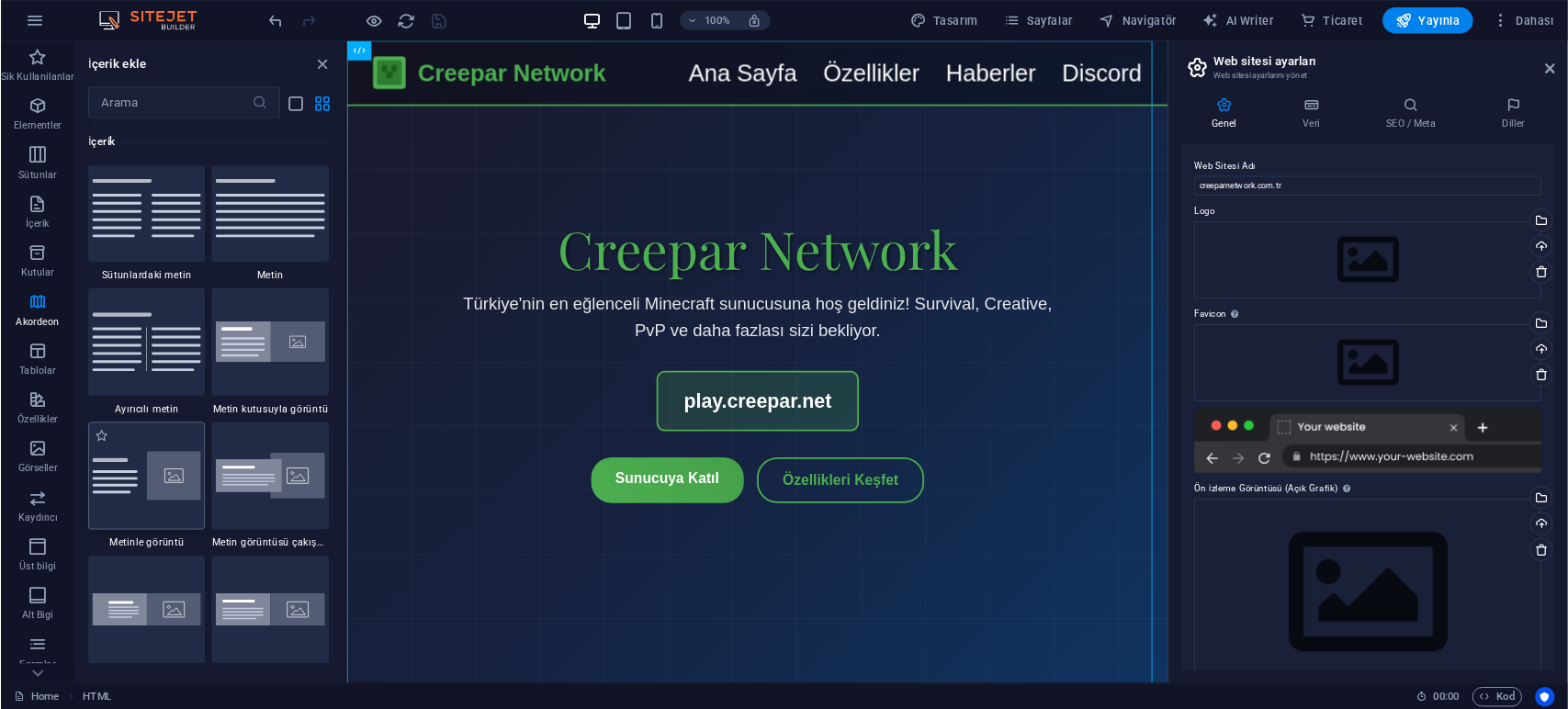 scroll, scrollTop: 3225, scrollLeft: 0, axis: vertical 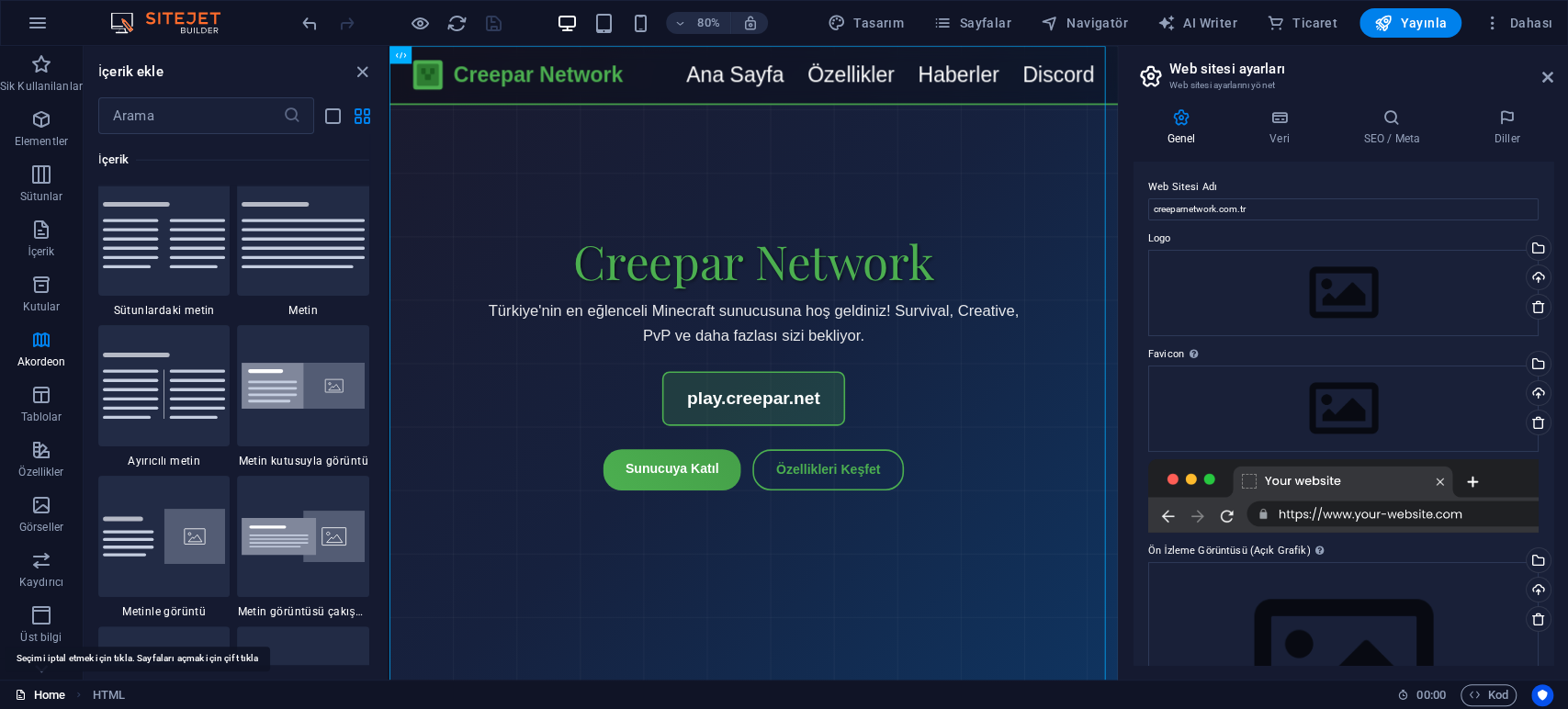 click on "Home" at bounding box center [39, 695] 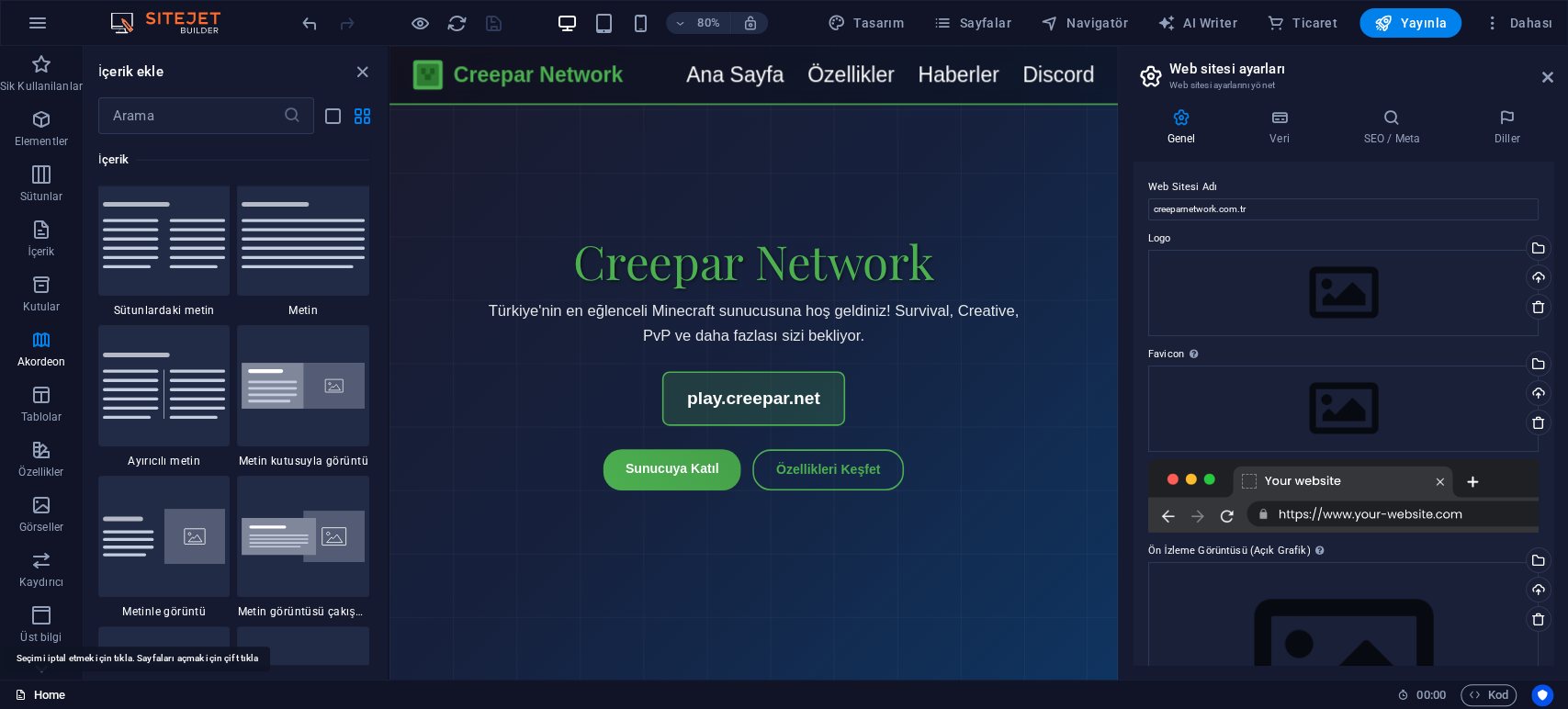 click on "Home" at bounding box center (39, 695) 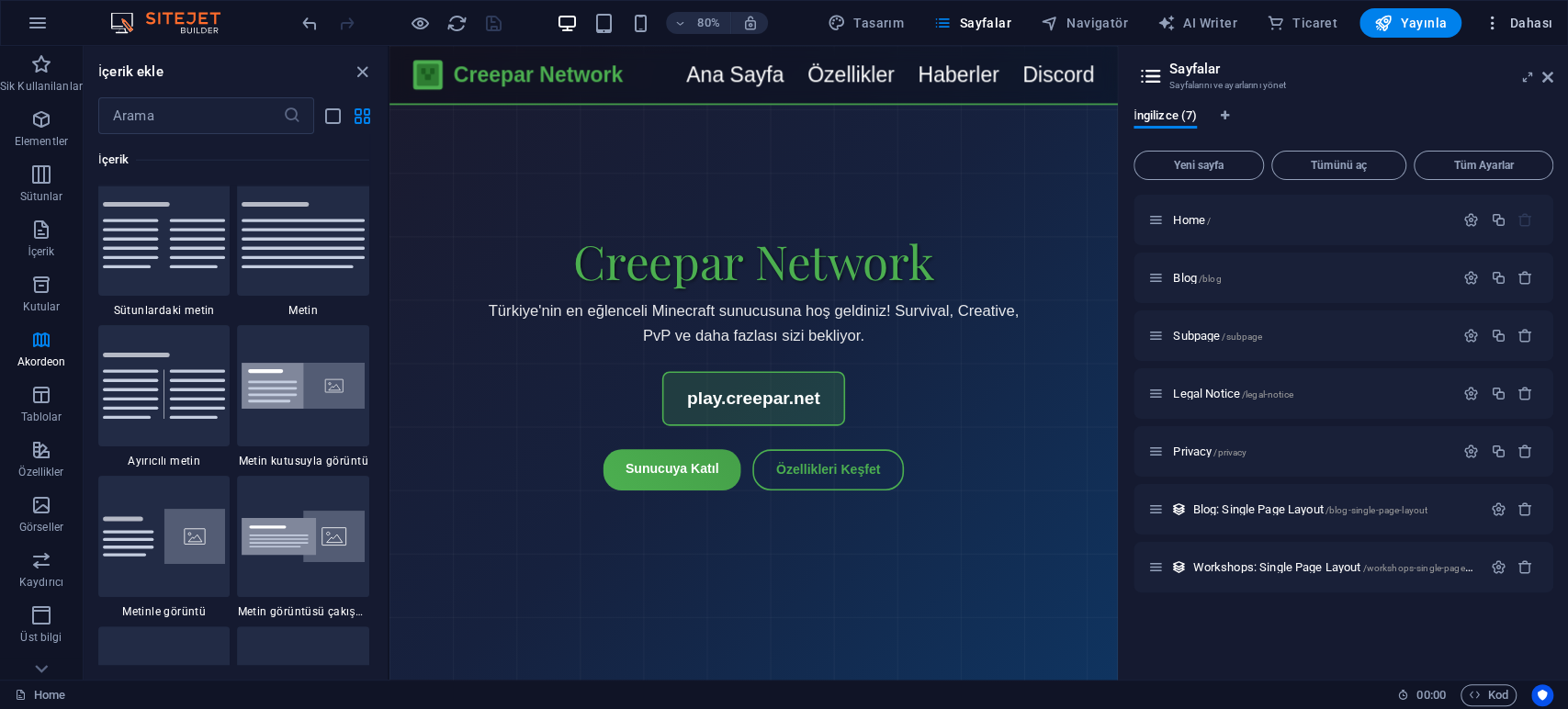 click on "Dahası" at bounding box center [1517, 23] 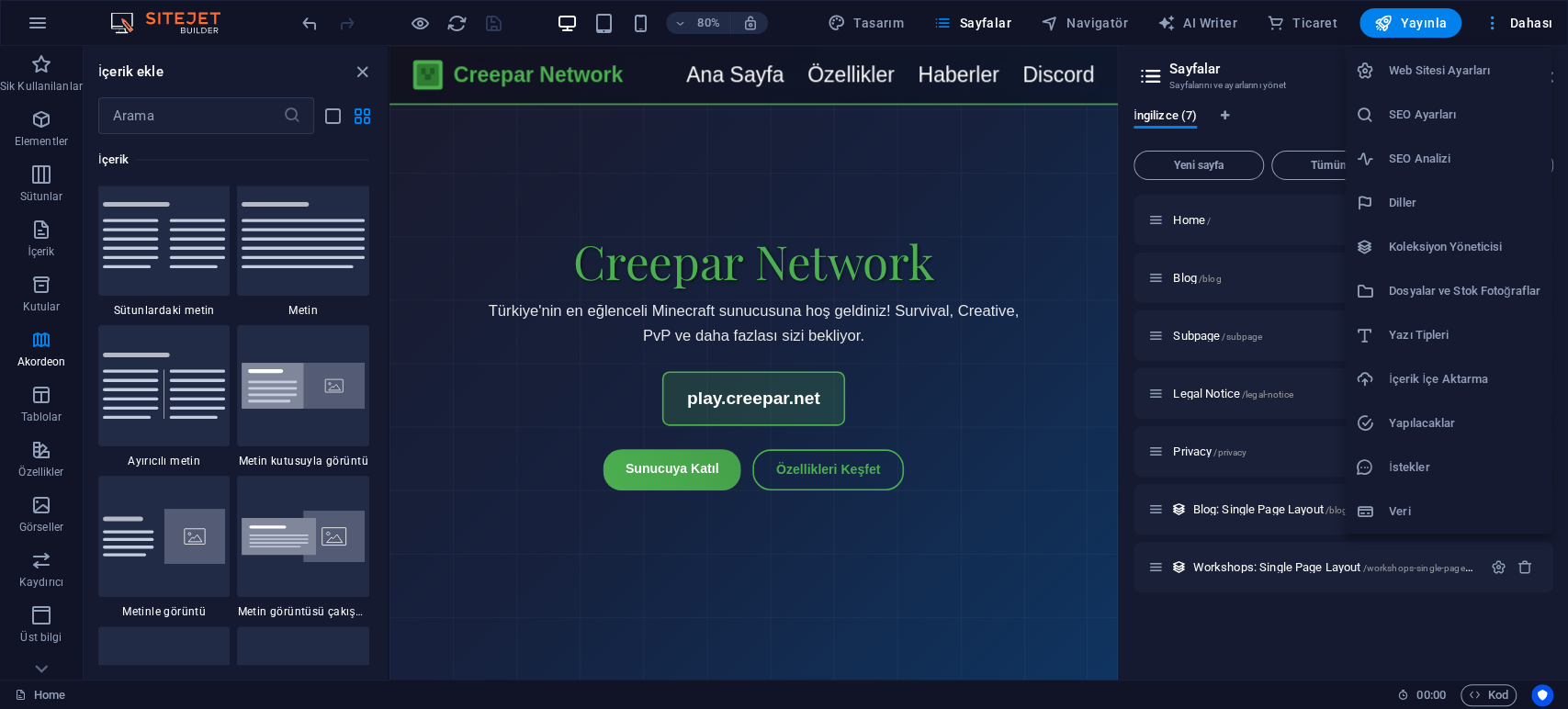 click at bounding box center [784, 354] 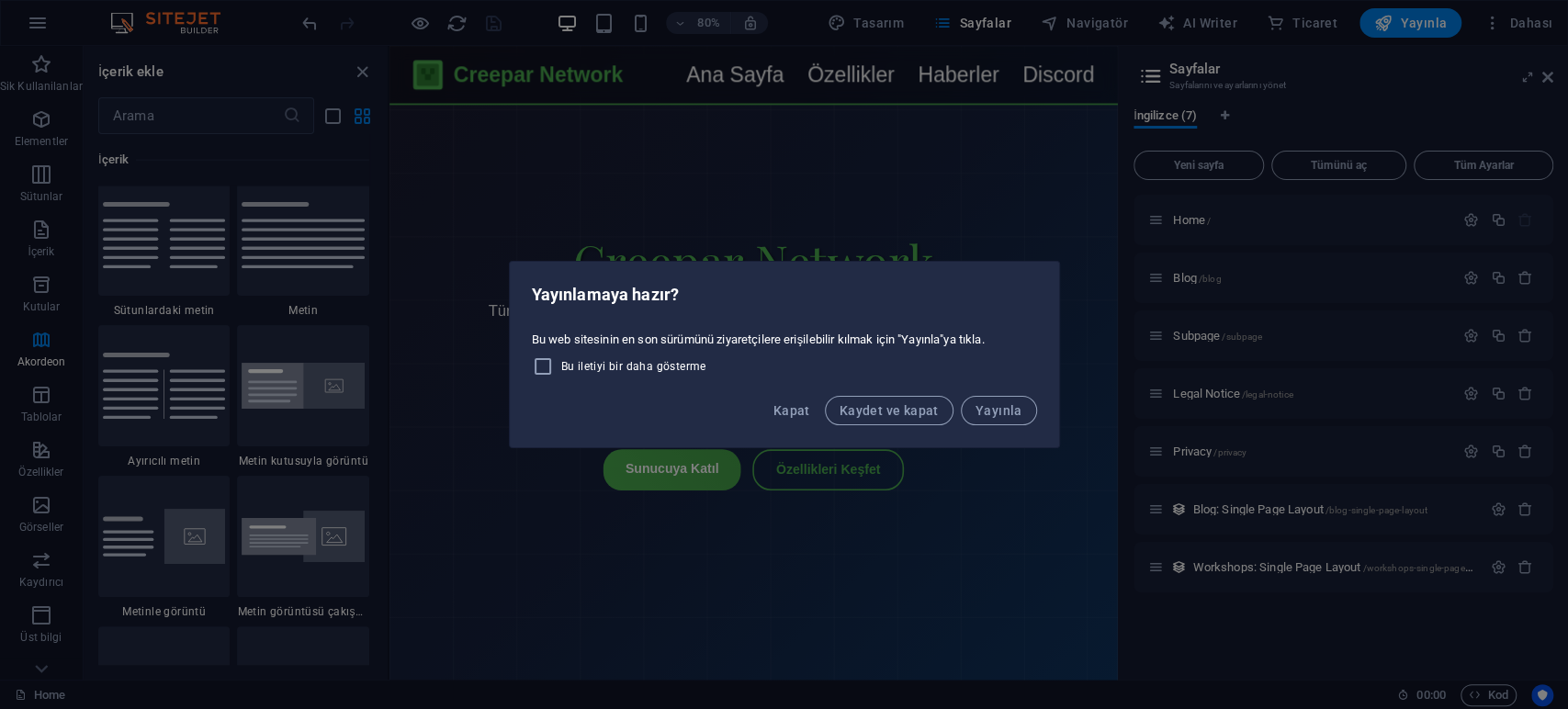 click on "Bu iletiyi bir daha gösterme" at bounding box center (634, 366) 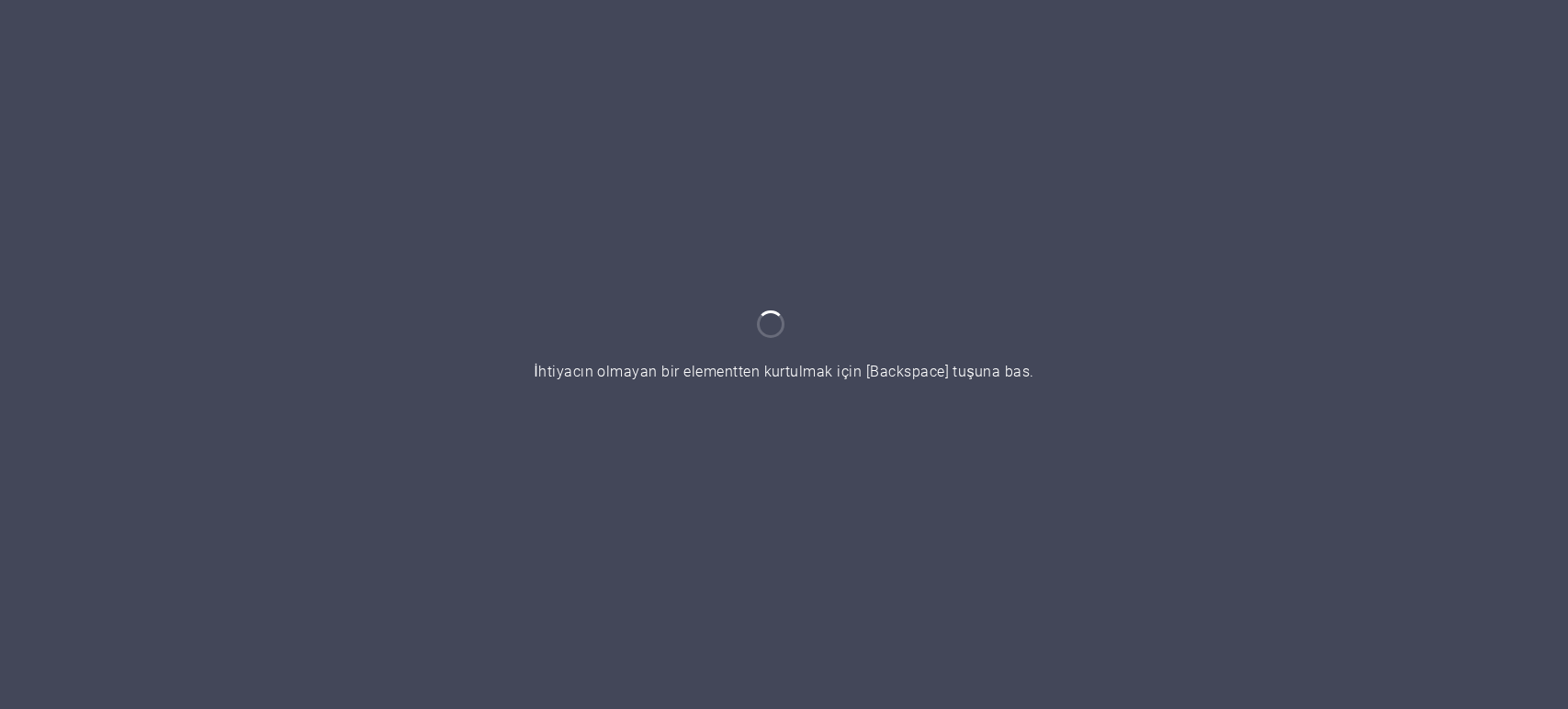 scroll, scrollTop: 0, scrollLeft: 0, axis: both 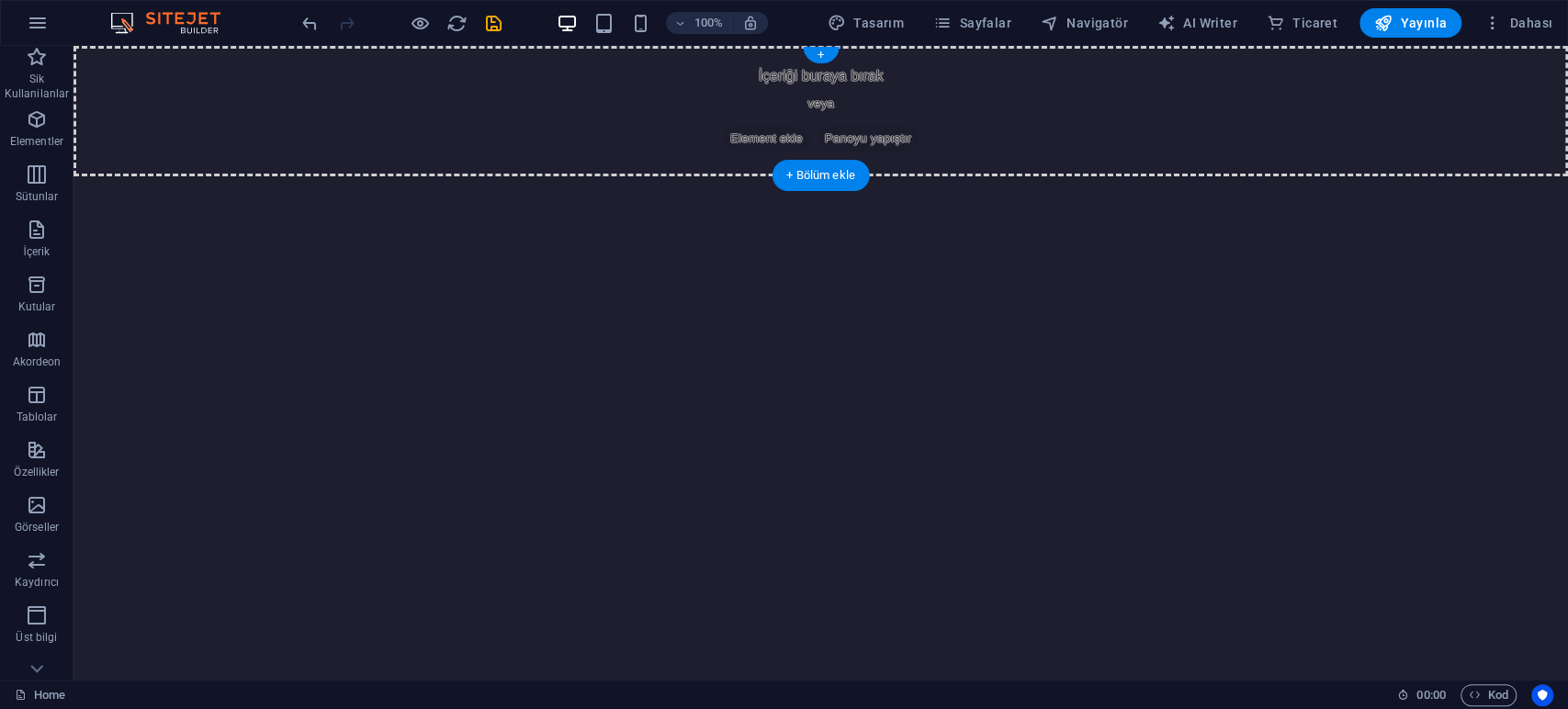 click on "İçeriği buraya bırak veya  Element ekle  Panoyu yapıştır" at bounding box center [820, 111] 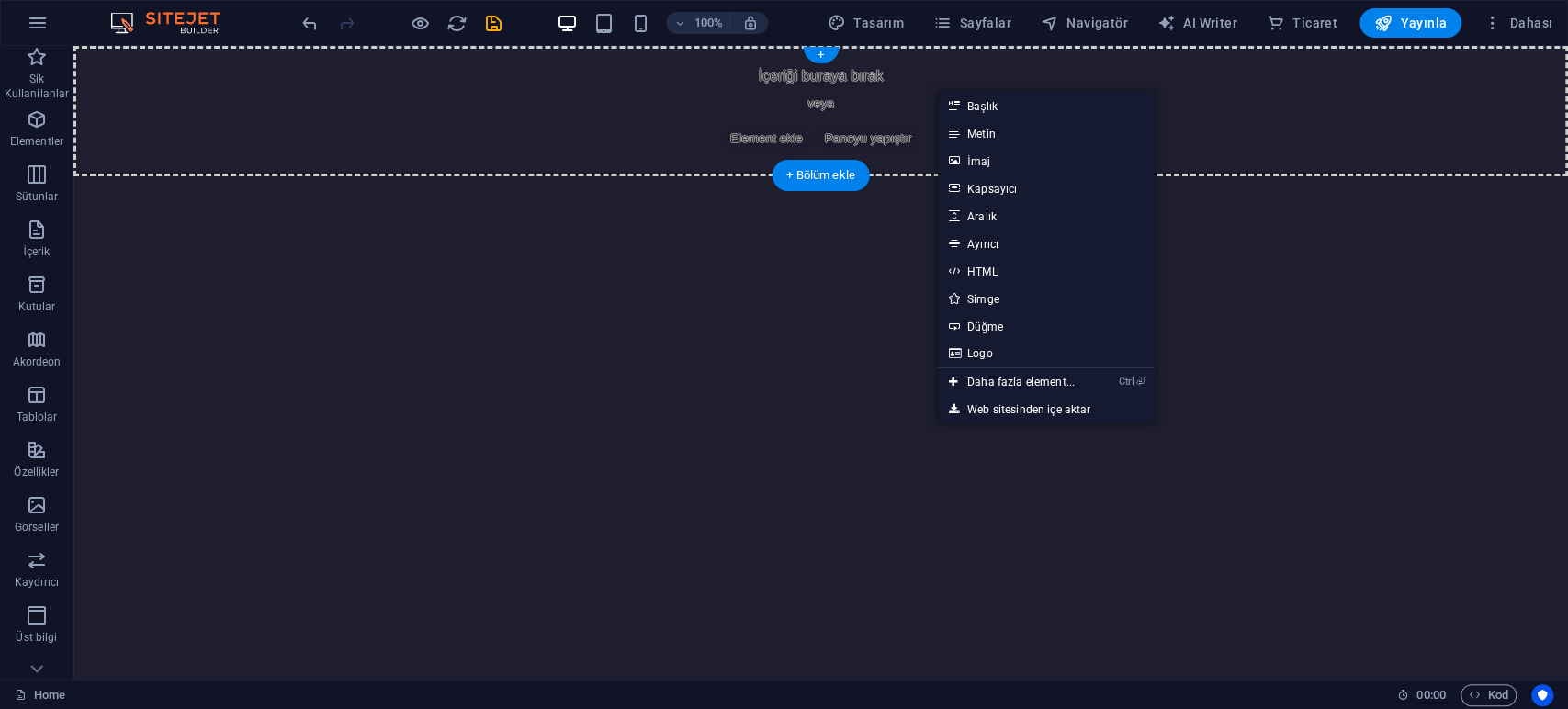 click on "İçeriği buraya bırak veya  Element ekle  Panoyu yapıştır" at bounding box center (820, 111) 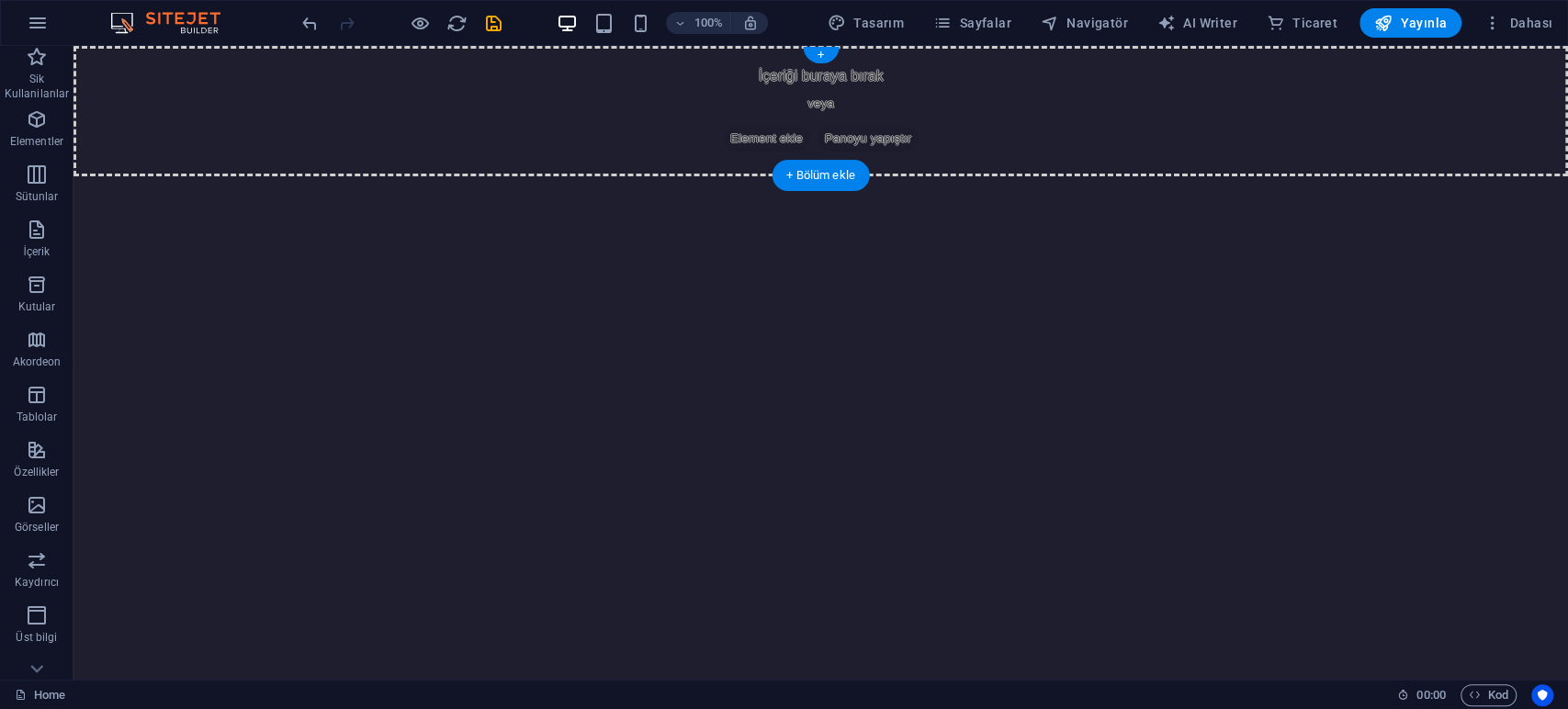 click on "İçeriği buraya bırak veya  Element ekle  Panoyu yapıştır" at bounding box center (820, 111) 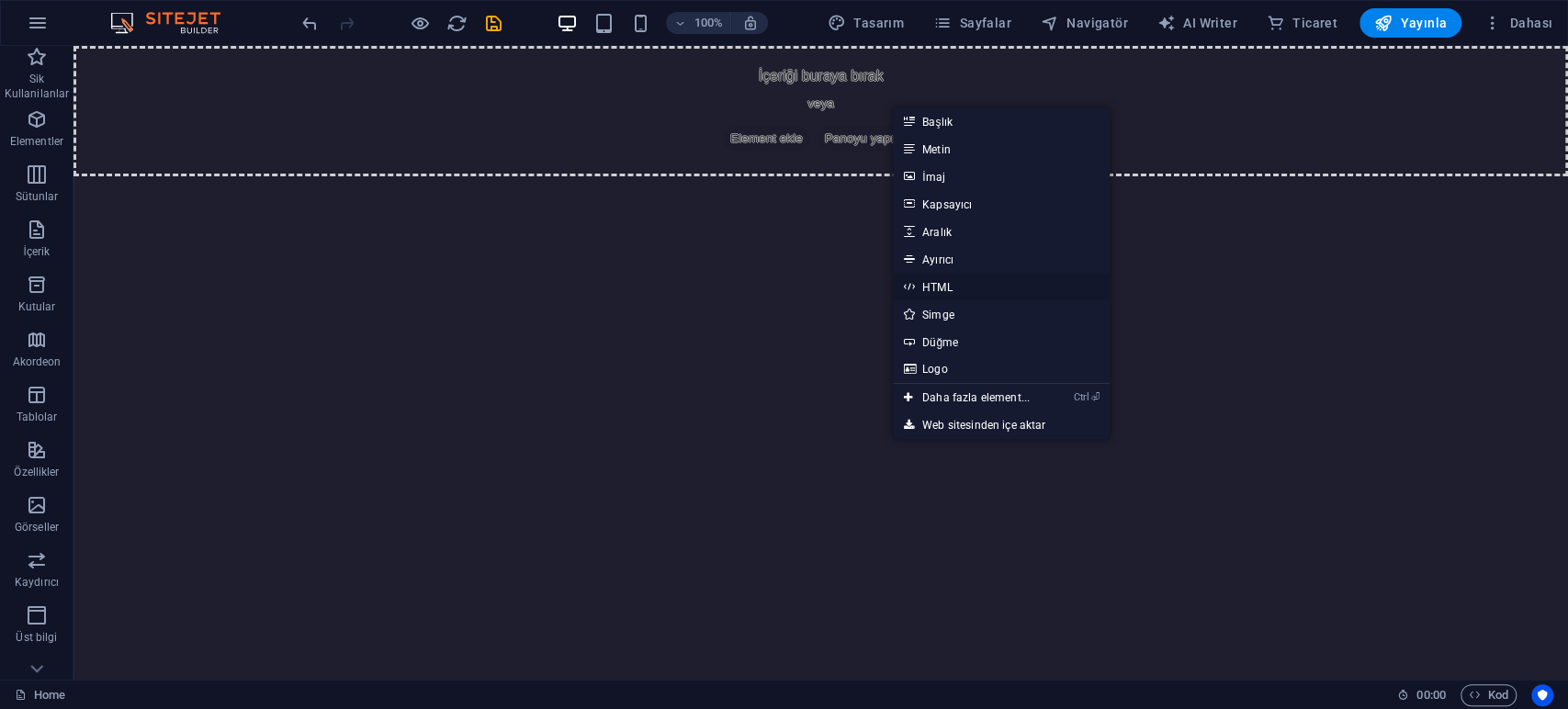 click on "HTML" at bounding box center [1001, 287] 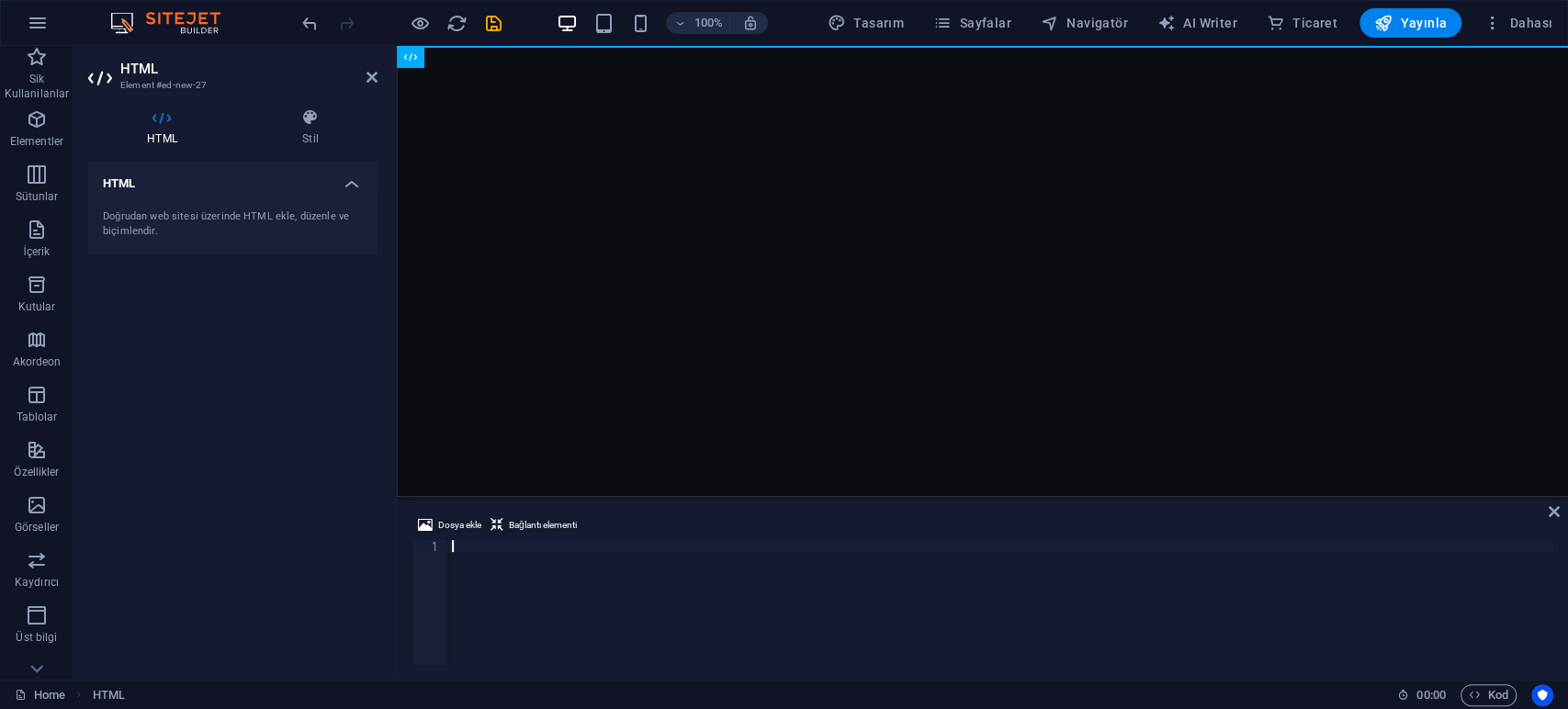 scroll, scrollTop: 7397, scrollLeft: 0, axis: vertical 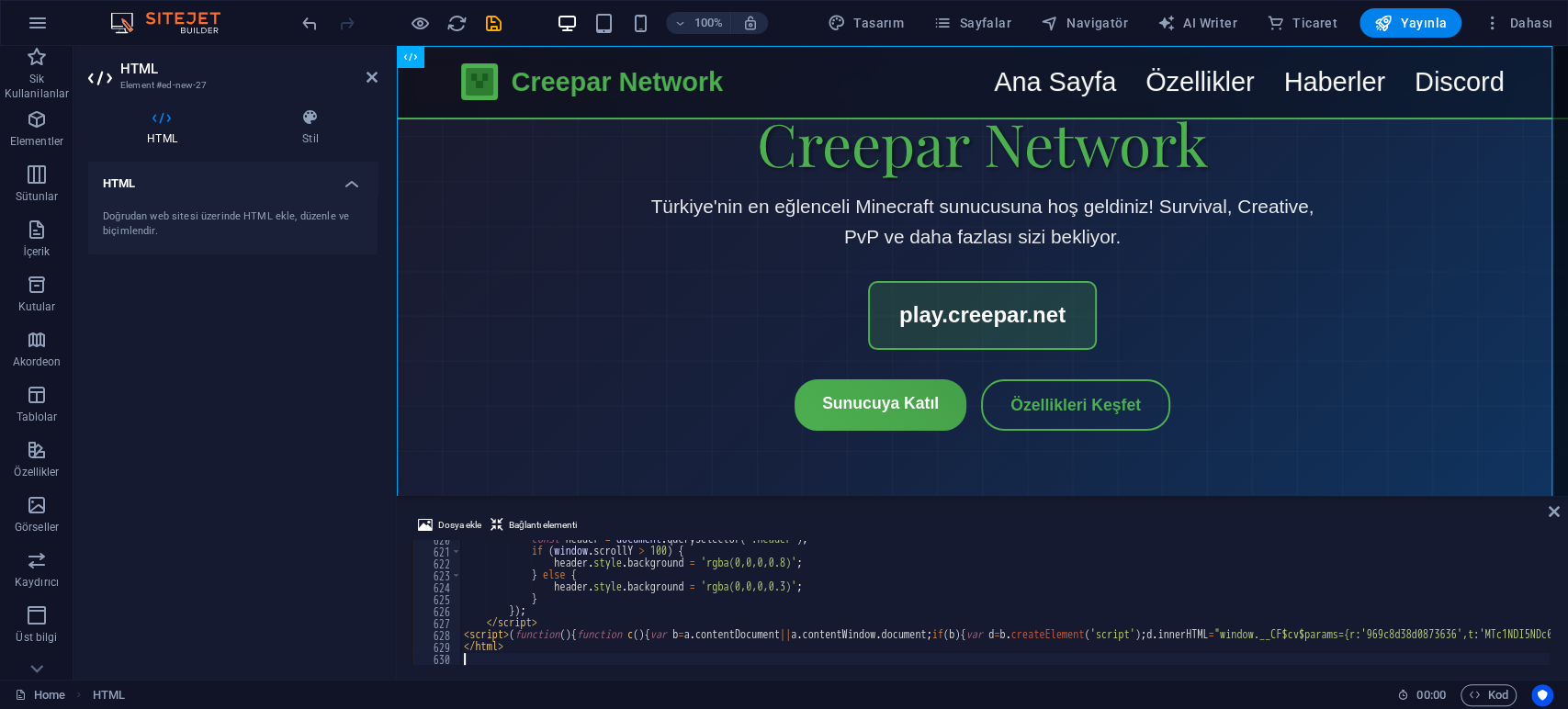 click on "Dosya ekle Bağlantı elementi 620 621 622 623 624 625 626 627 628 629 630                const   header   =   document . querySelector ( '.header' ) ;                if   ( window . scrollY   >   100 )   {                     header . style . background   =   'rgba(0,0,0,0.8)' ;                }   else   {                     header . style . background   =   'rgba(0,0,0,0.3)' ;                }           }) ;      </ script > < script > ( function ( ) { function   c ( ) { var   b = a . contentDocument || a . contentWindow . document ; if ( b ) { var   d = b . createElement ( 'script' ) ; d . innerHTML = "window.__CF$cv$params={r:'969c8d38d0873636',t:'MTc1NDI5NDc0Ny4wMDAwMDA='};var a=document.createElement('script');a.nonce='';a.src='/cdn-cgi/challenge-platform/scripts/jsd/main.js';document.getElementsByTagName('head')[0].appendChild(a);" ; b . getElementsByTagName ( 'head' ) [ 0 ] . appendChild ( d )}} if ( document . body ) { var   a = document . createElement ( 'iframe' ) ; a . height = 1 ; a . width = 1" at bounding box center (982, 590) 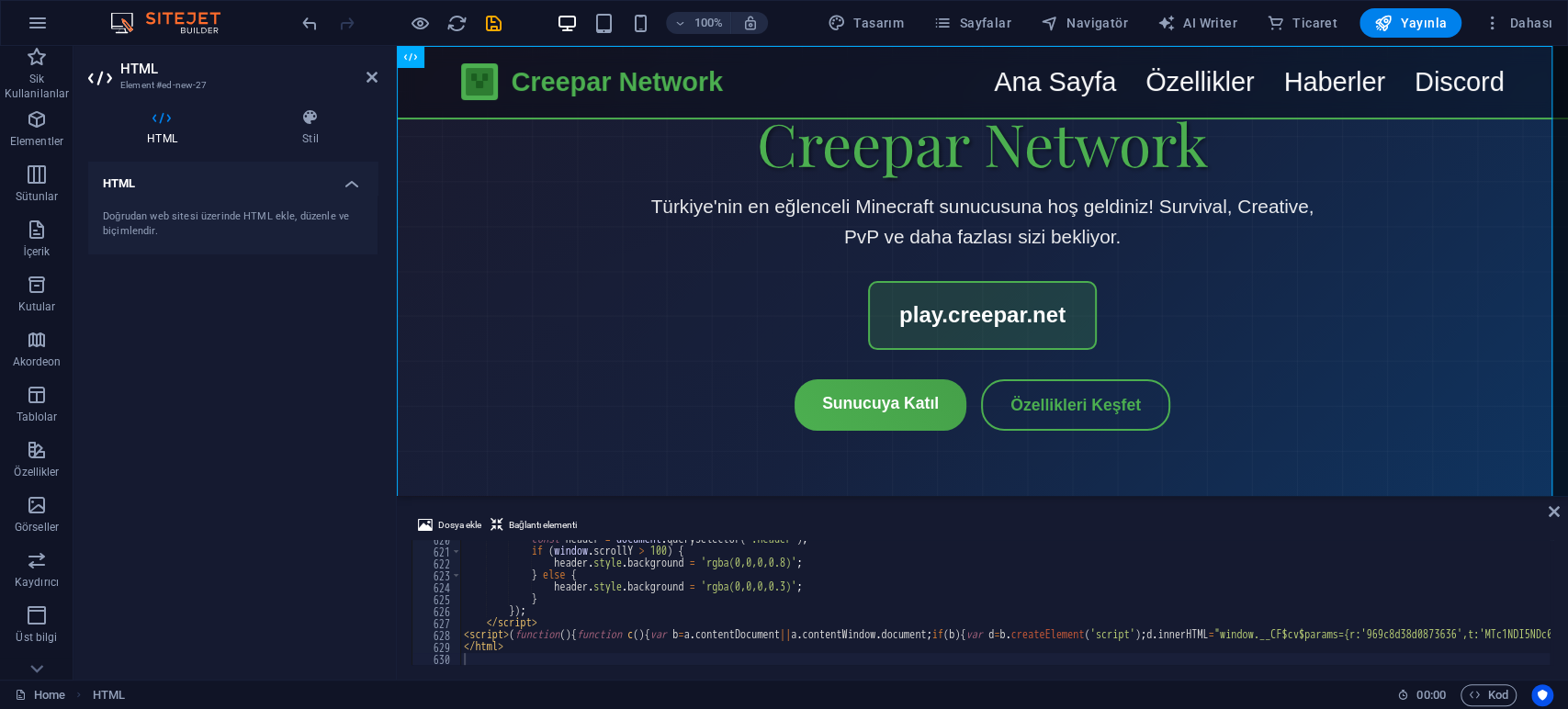 click on "Dosya ekle Bağlantı elementi 620 621 622 623 624 625 626 627 628 629 630                const   header   =   document . querySelector ( '.header' ) ;                if   ( window . scrollY   >   100 )   {                     header . style . background   =   'rgba(0,0,0,0.8)' ;                }   else   {                     header . style . background   =   'rgba(0,0,0,0.3)' ;                }           }) ;      </ script > < script > ( function ( ) { function   c ( ) { var   b = a . contentDocument || a . contentWindow . document ; if ( b ) { var   d = b . createElement ( 'script' ) ; d . innerHTML = "window.__CF$cv$params={r:'969c8d38d0873636',t:'MTc1NDI5NDc0Ny4wMDAwMDA='};var a=document.createElement('script');a.nonce='';a.src='/cdn-cgi/challenge-platform/scripts/jsd/main.js';document.getElementsByTagName('head')[0].appendChild(a);" ; b . getElementsByTagName ( 'head' ) [ 0 ] . appendChild ( d )}} if ( document . body ) { var   a = document . createElement ( 'iframe' ) ; a . height = 1 ; a . width = 1" at bounding box center (982, 590) 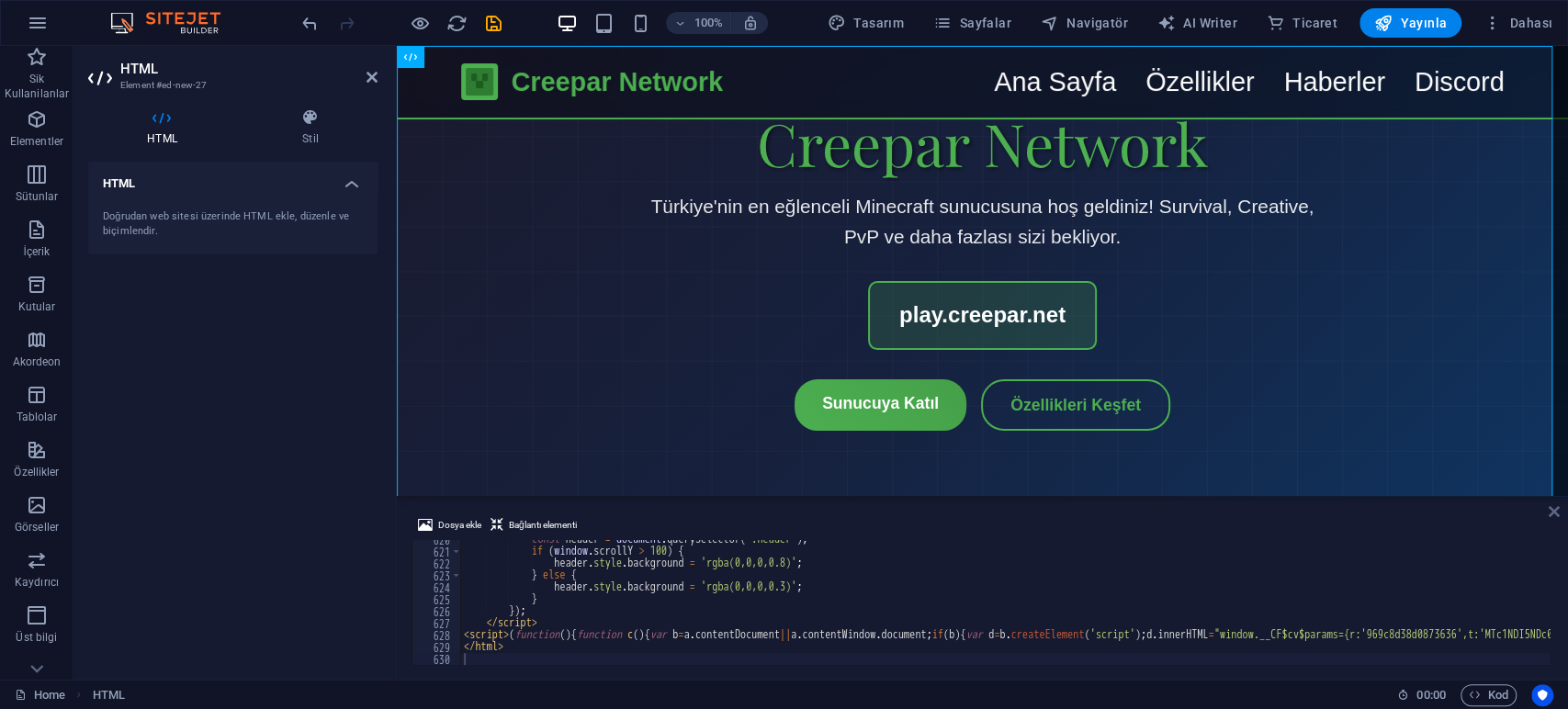 click at bounding box center [1554, 512] 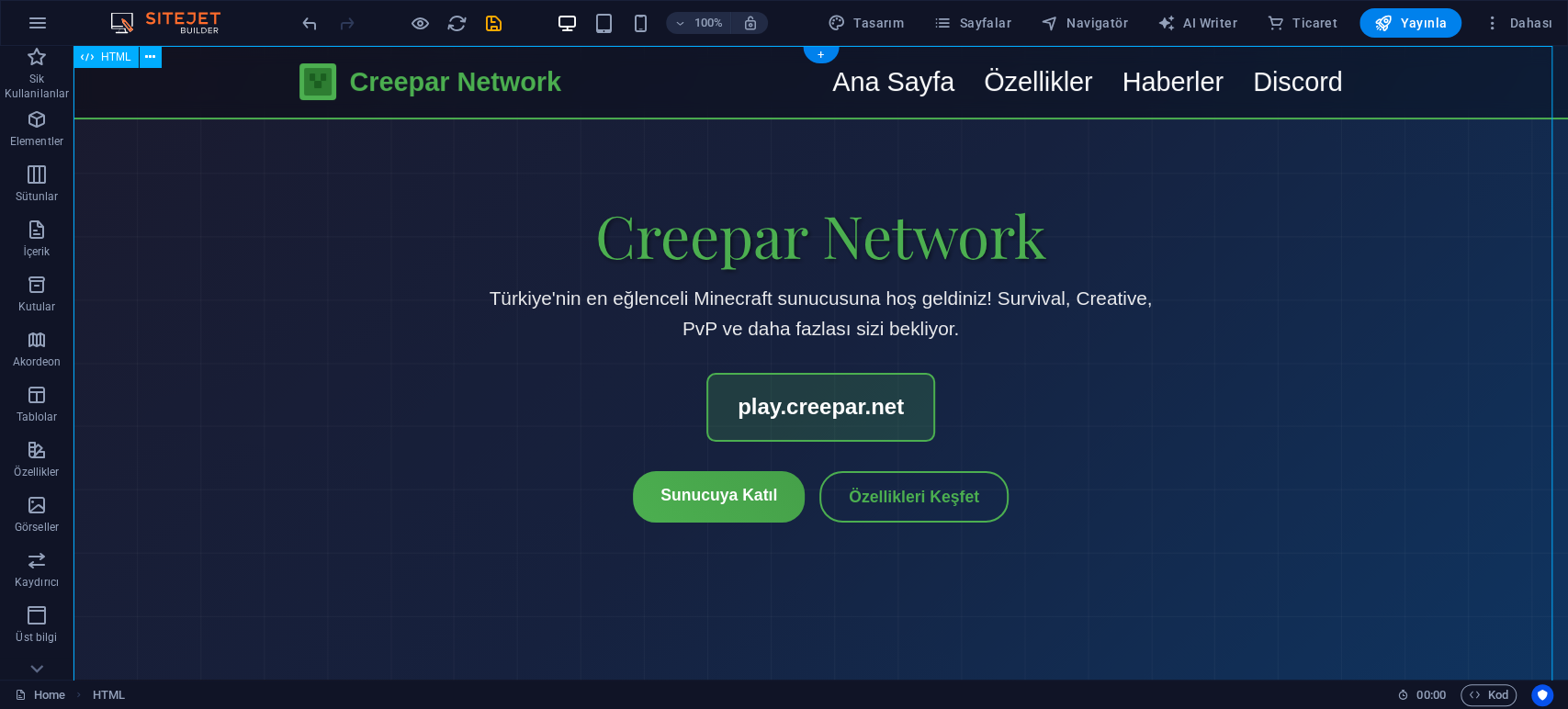 click on "100% Tasarım Sayfalar Navigatör AI Writer Ticaret Yayınla Dahası" at bounding box center (784, 23) 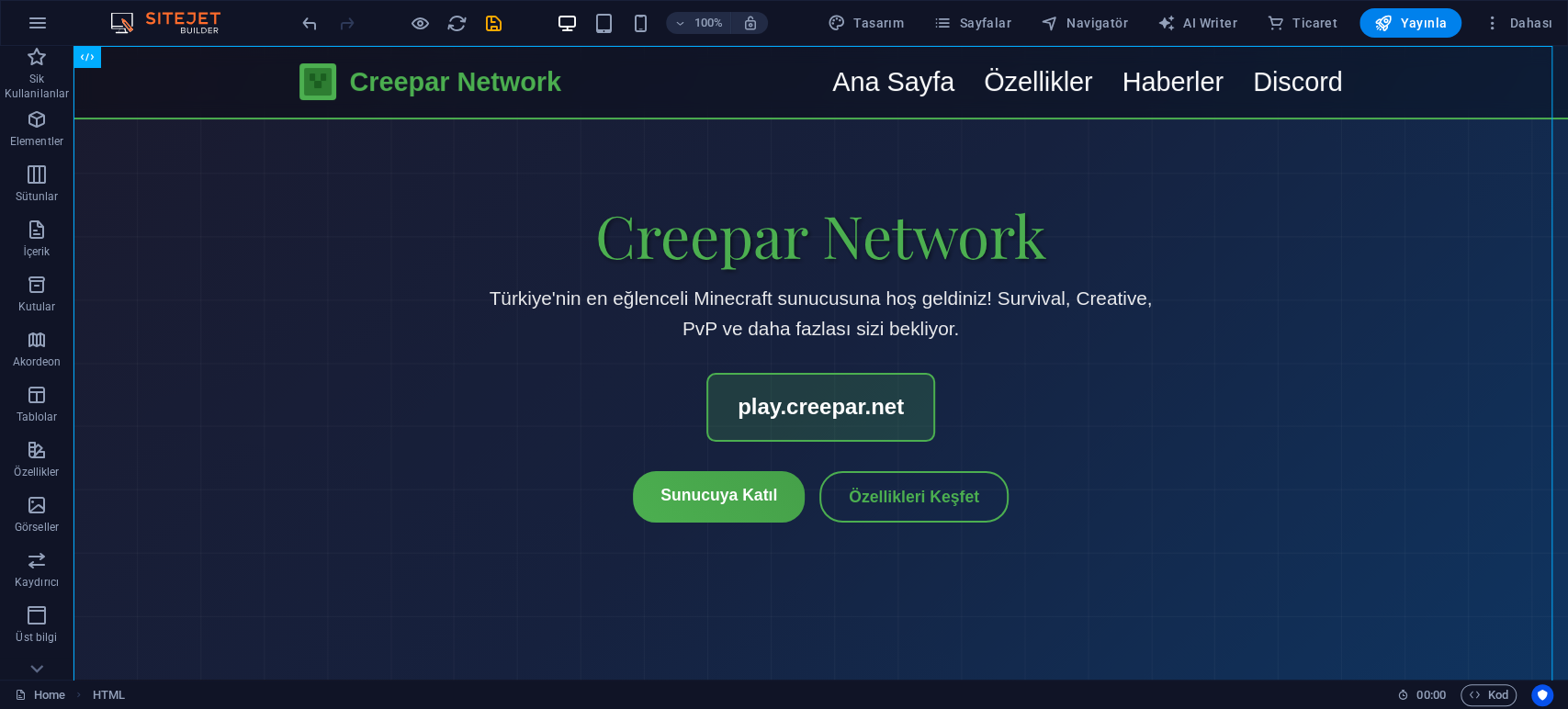 click on "100% Tasarım Sayfalar Navigatör AI Writer Ticaret Yayınla Dahası" at bounding box center (929, 23) 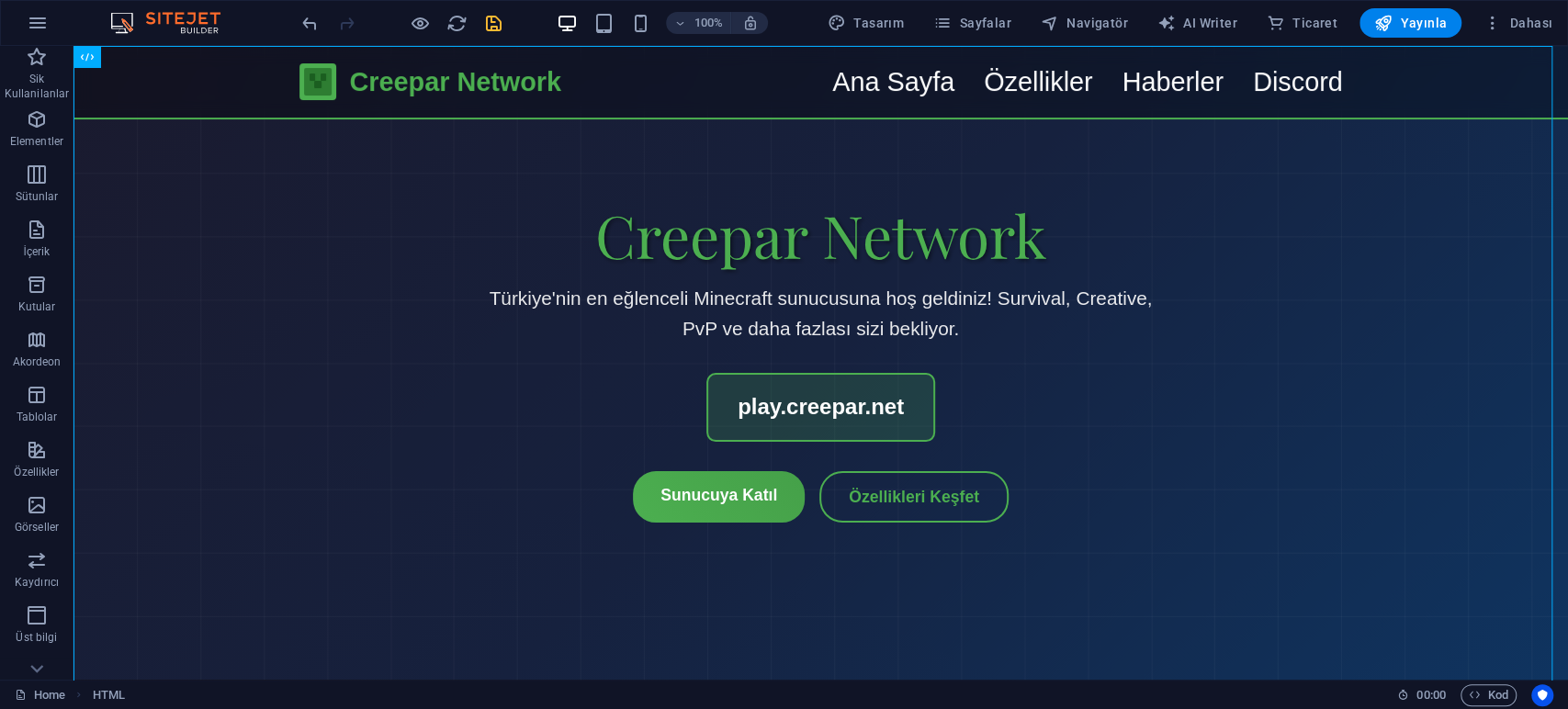 click at bounding box center [493, 23] 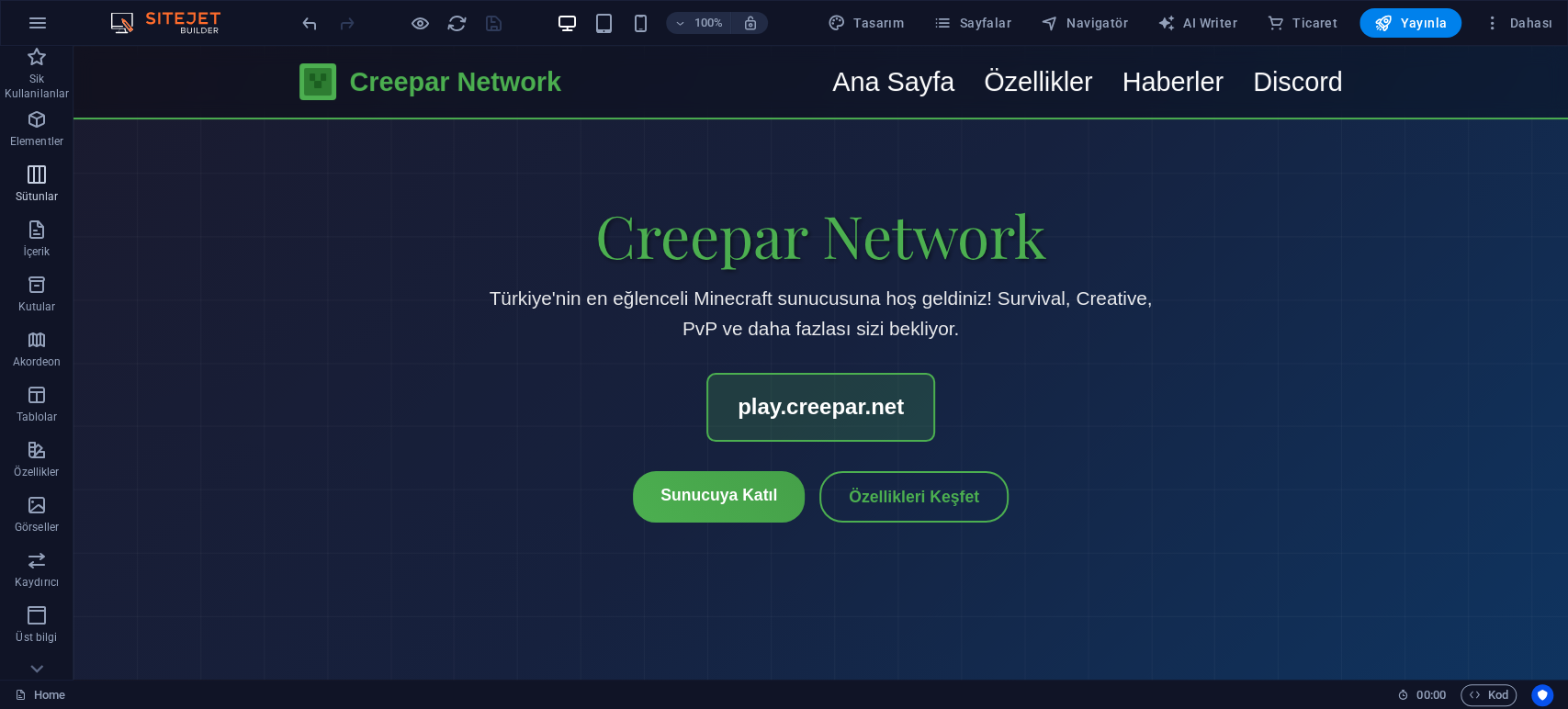 click on "Sütunlar" at bounding box center (37, 184) 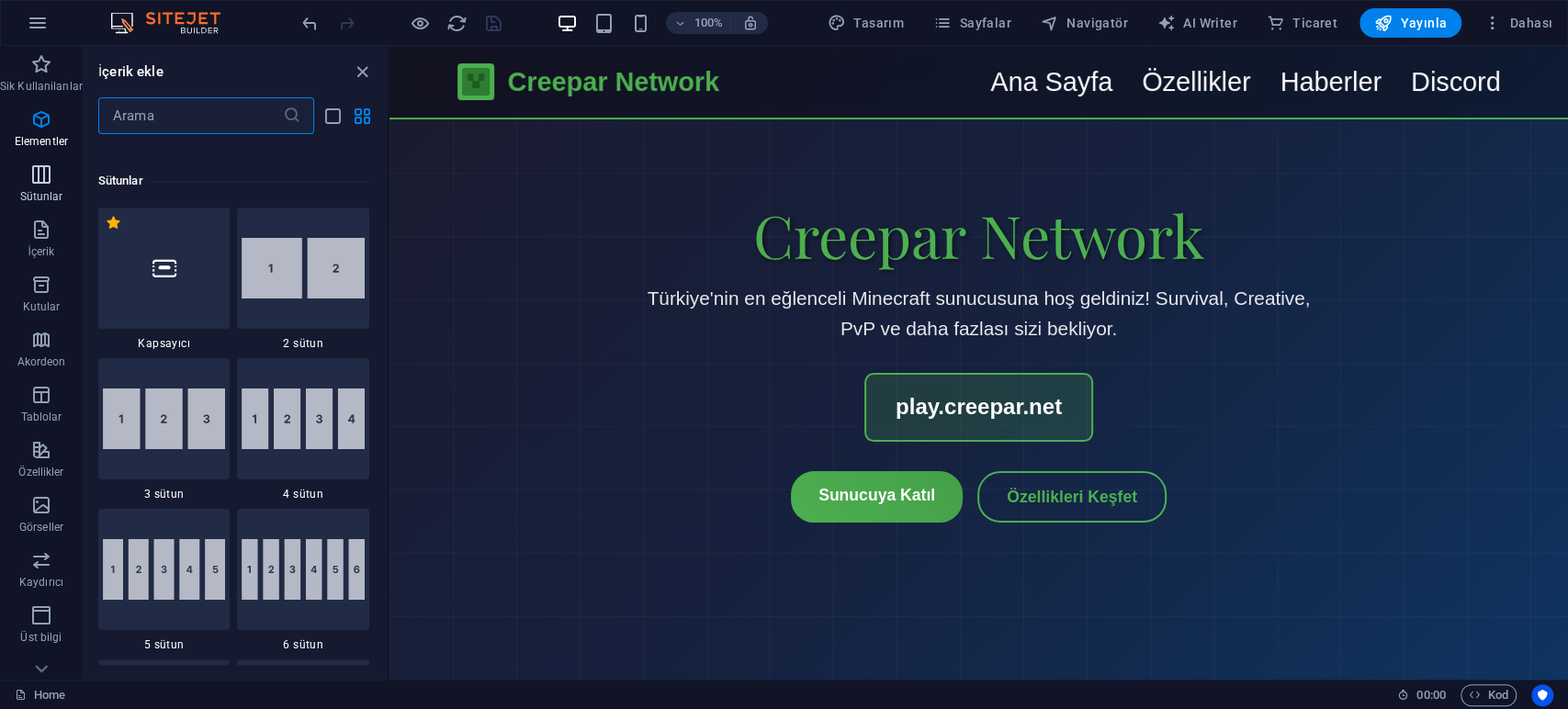 scroll, scrollTop: 909, scrollLeft: 0, axis: vertical 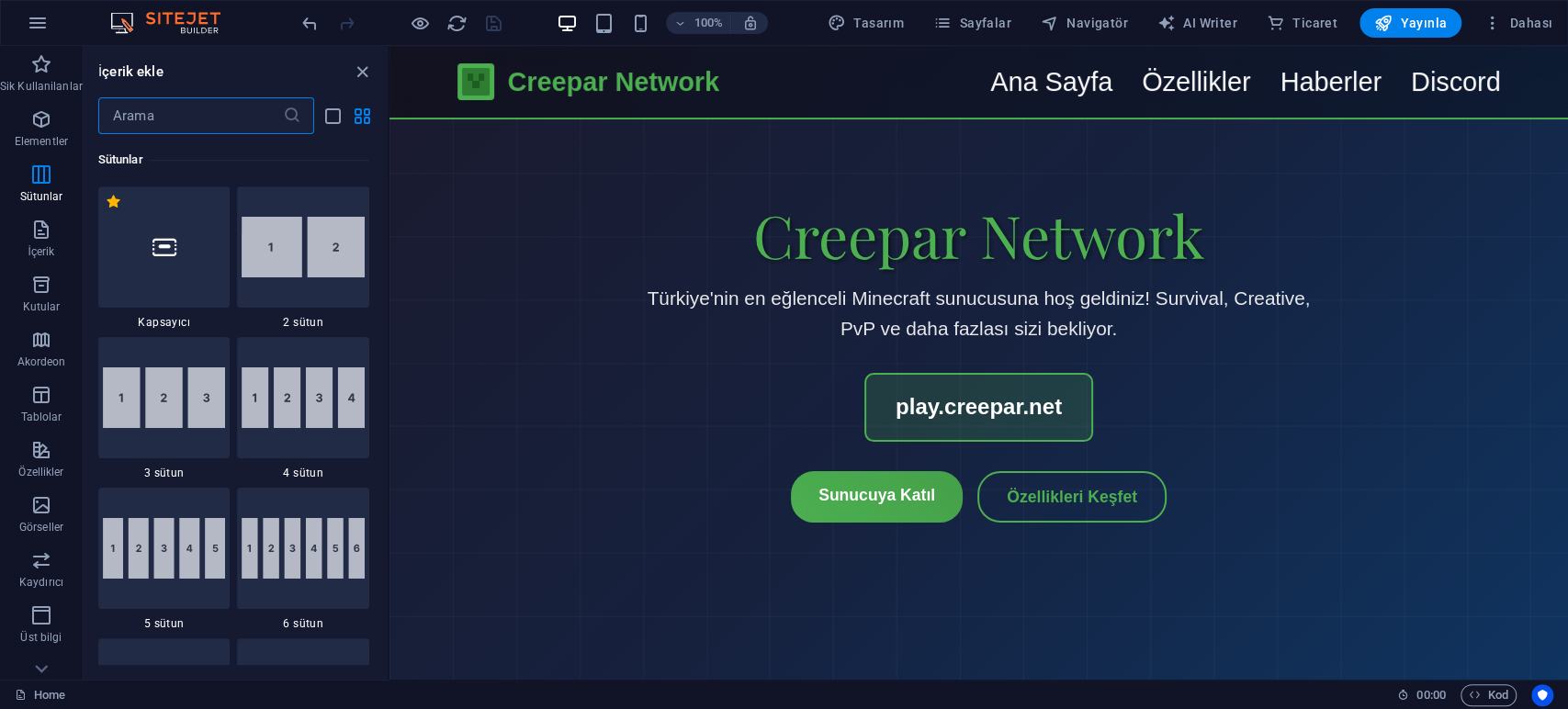 click on "100% Tasarım Sayfalar Navigatör AI Writer Ticaret Yayınla Dahası" at bounding box center (784, 23) 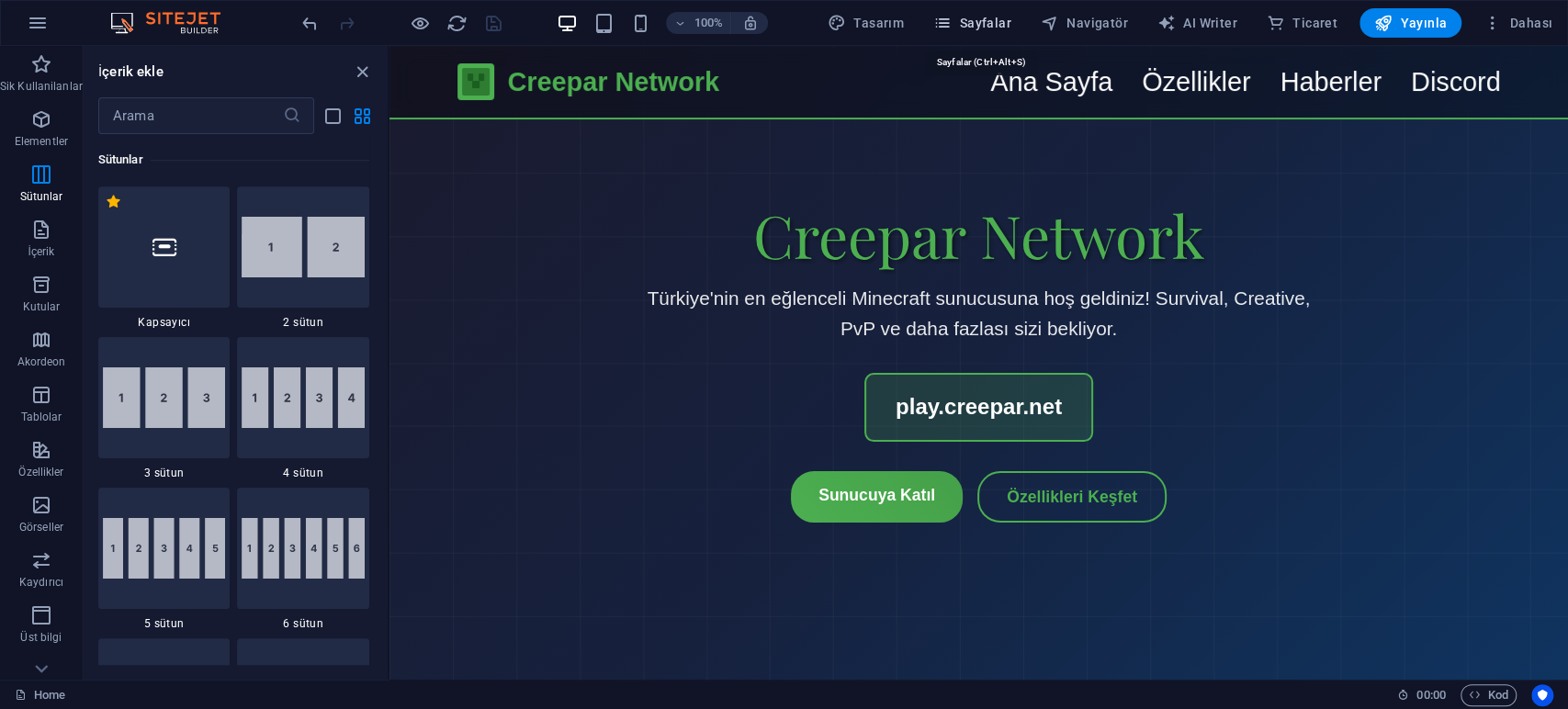 click on "Sayfalar" at bounding box center [972, 23] 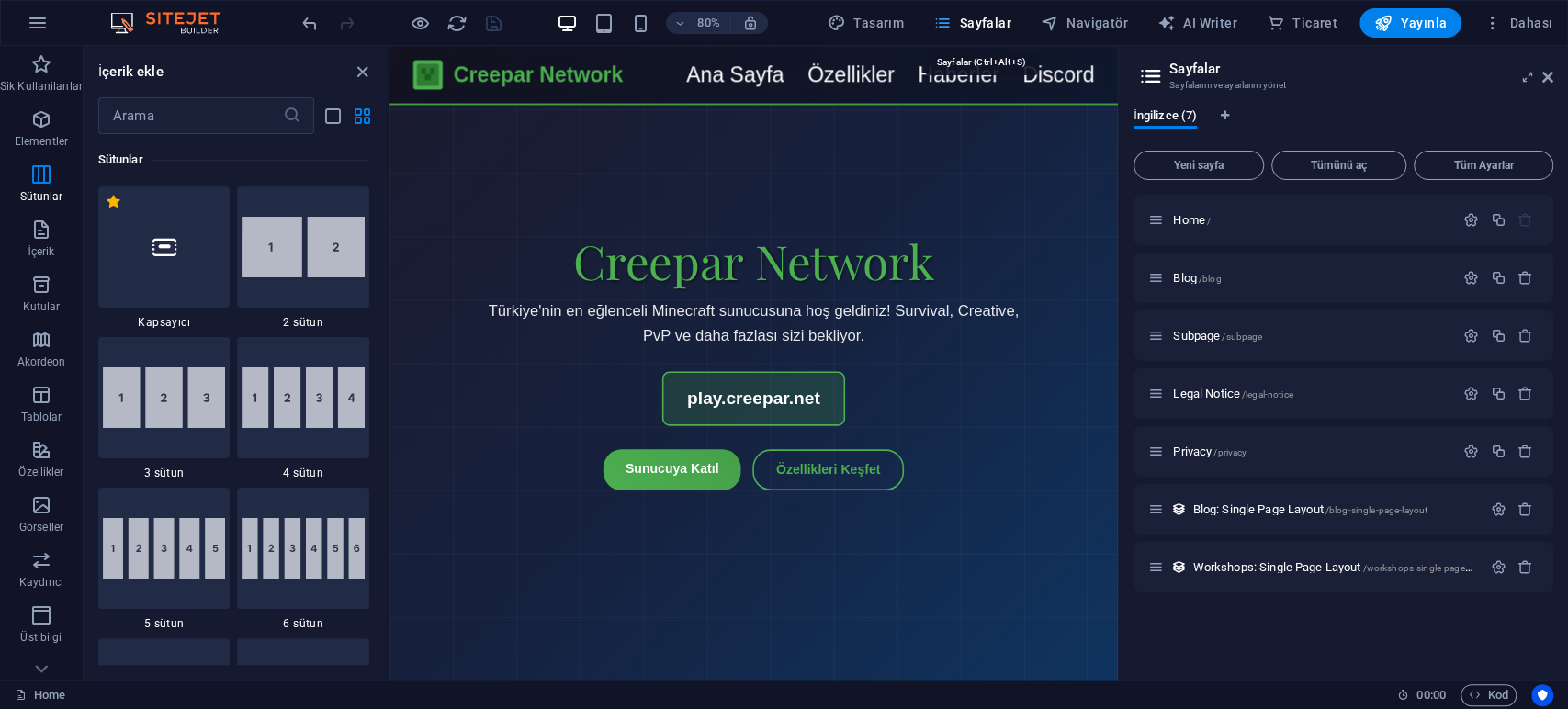 click on "Sayfalar" at bounding box center [972, 23] 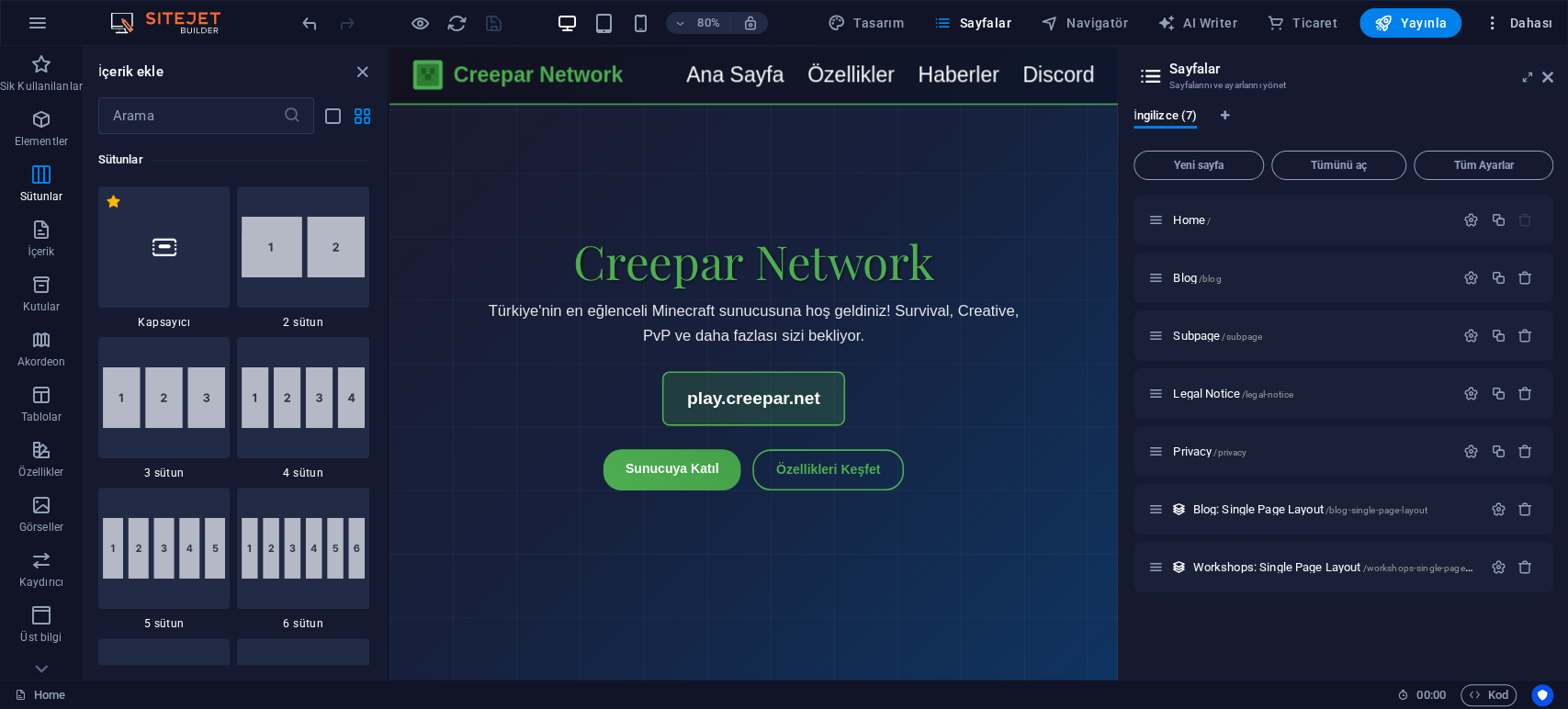 click at bounding box center [1493, 23] 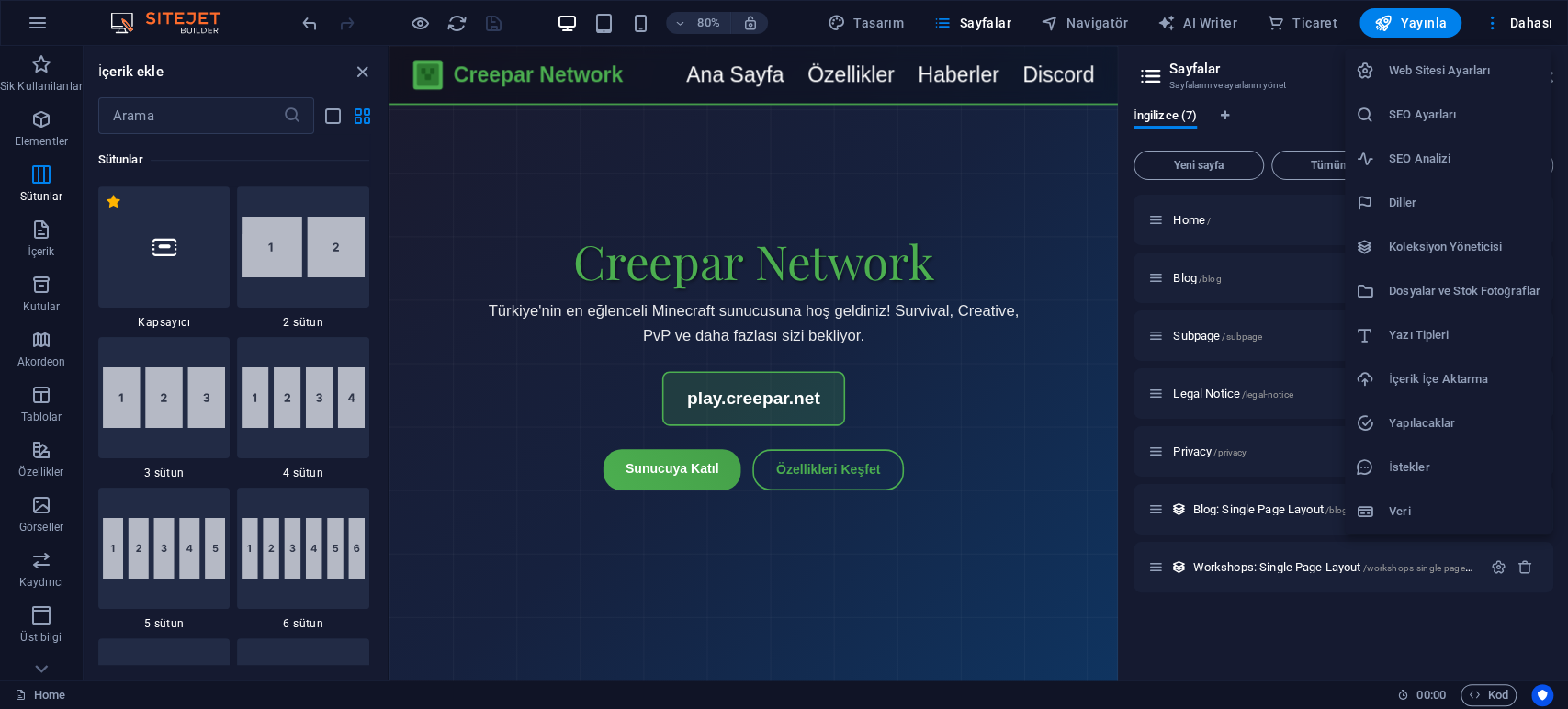 click at bounding box center (784, 354) 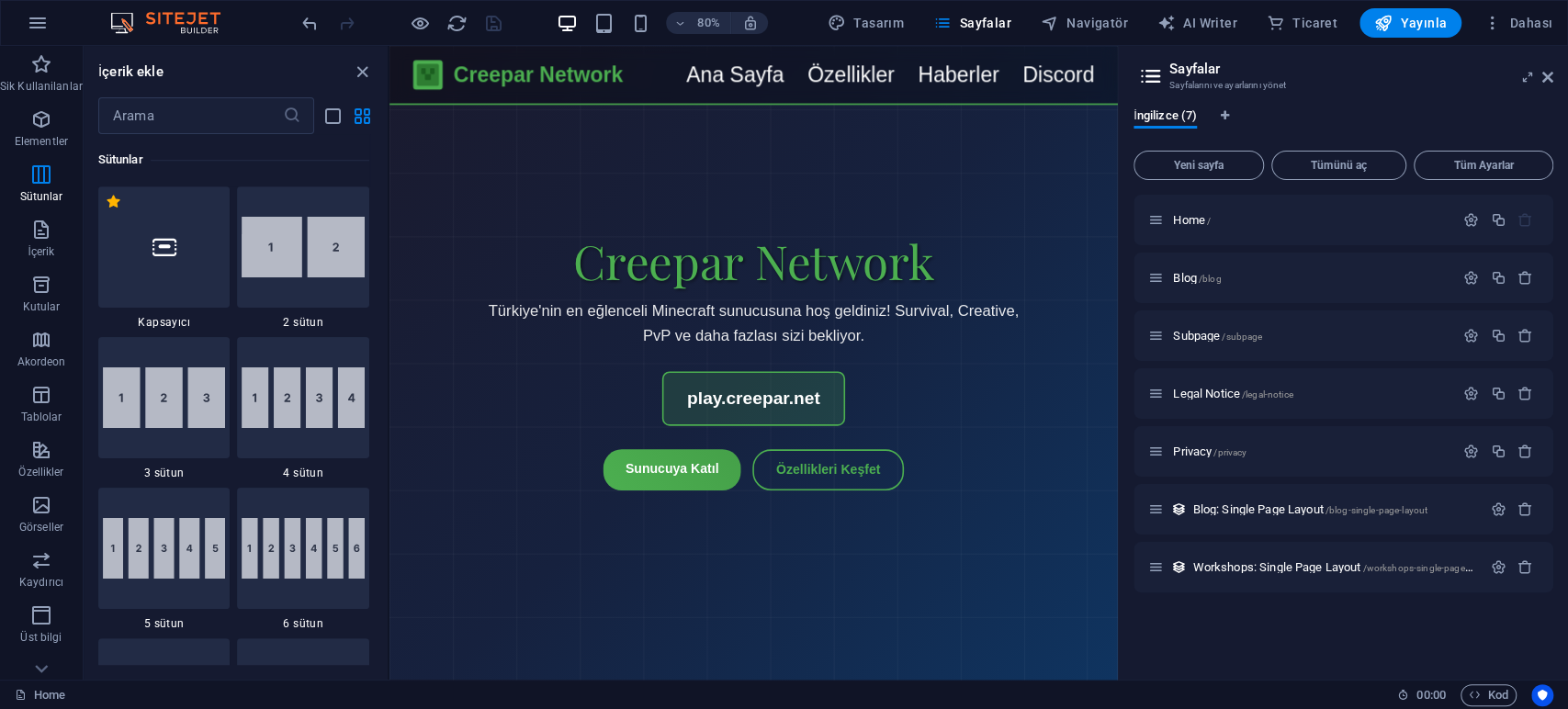 click on "Web Sitesi Ayarları SEO Ayarları SEO Analizi Diller Koleksiyon Yöneticisi Dosyalar ve Stok Fotoğraflar Yazı Tipleri İçerik İçe Aktarma Yapılacaklar İstekler Veri" at bounding box center (784, 360) 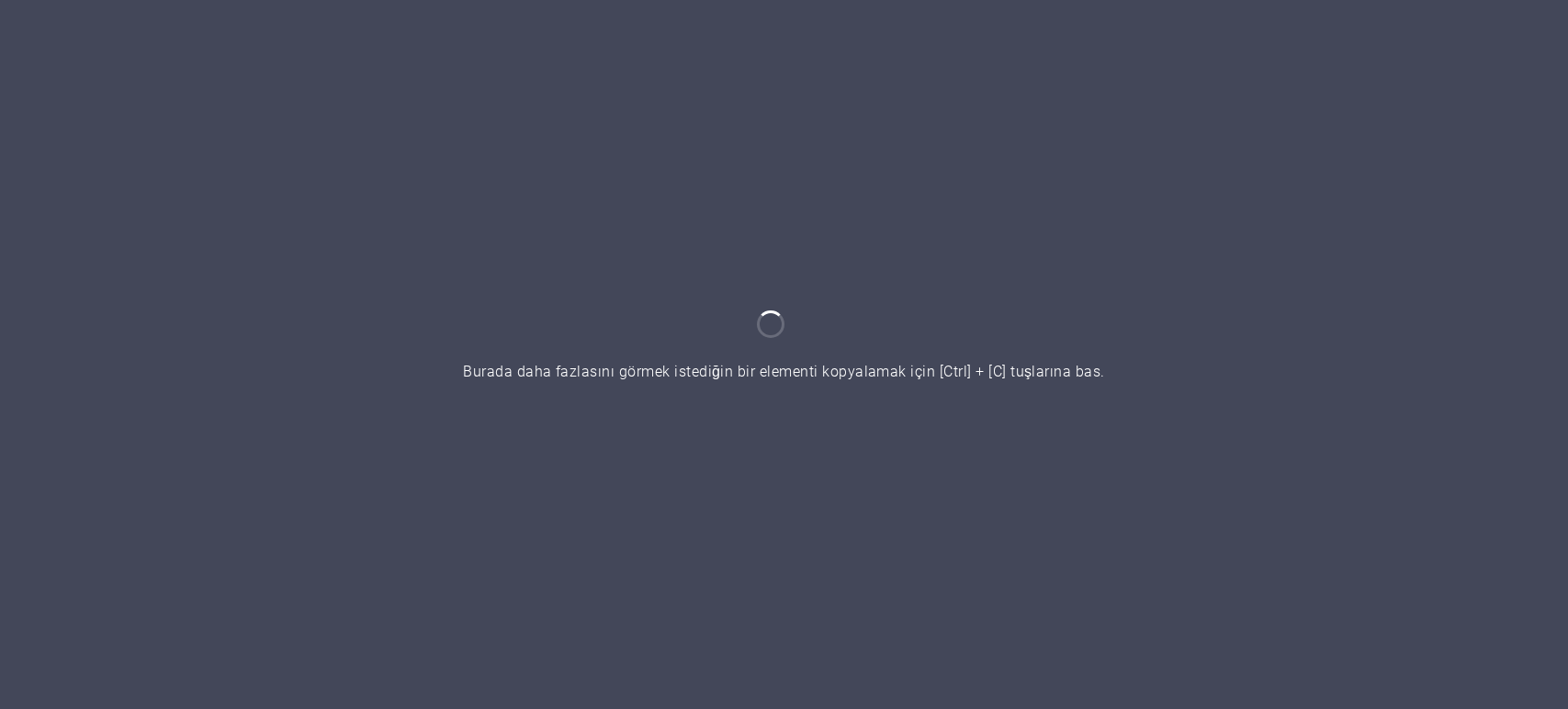 scroll, scrollTop: 0, scrollLeft: 0, axis: both 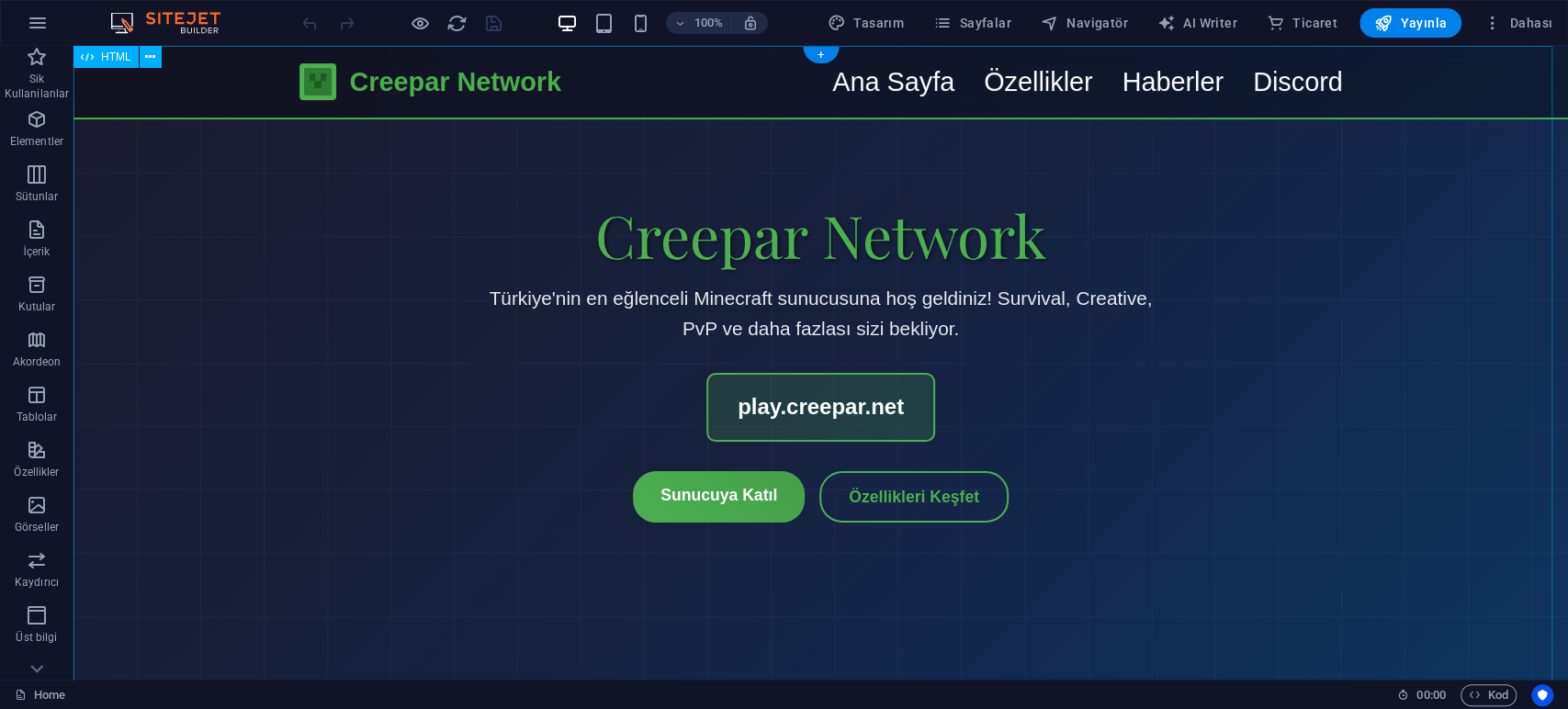 click on "Creepar Network - Minecraft Sunucusu
Creepar Network
Ana Sayfa
Özellikler
Haberler
Discord
Creepar Network
Türkiye'nin en eğlenceli Minecraft sunucusuna hoş geldiniz! Survival, Creative, PvP ve daha fazlası sizi bekliyor.
play.creepar.net
Sunucuya Katıl
Özellikleri Keşfet
1,247
Aktif Oyuncu
24/7
Çevrimiçi" at bounding box center [820, 1254] 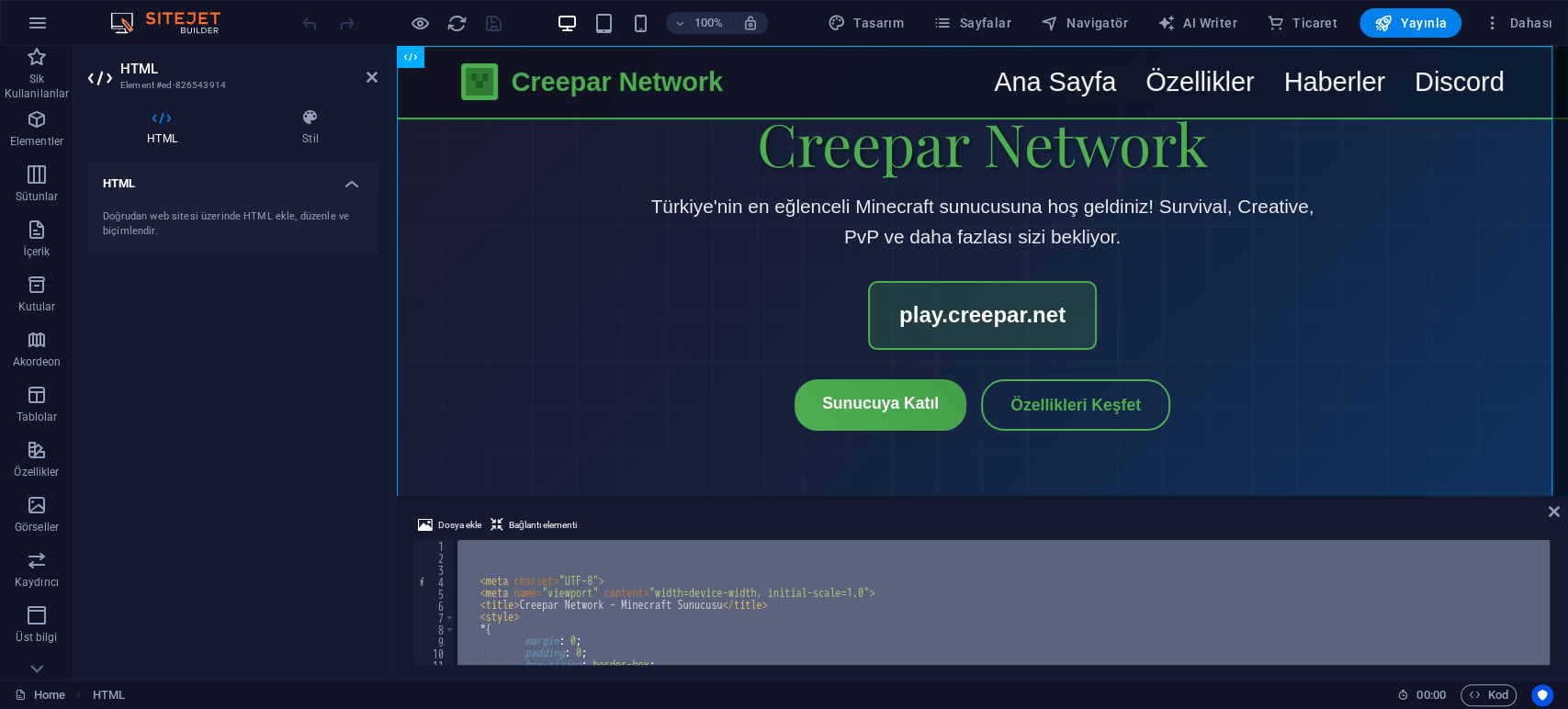 type 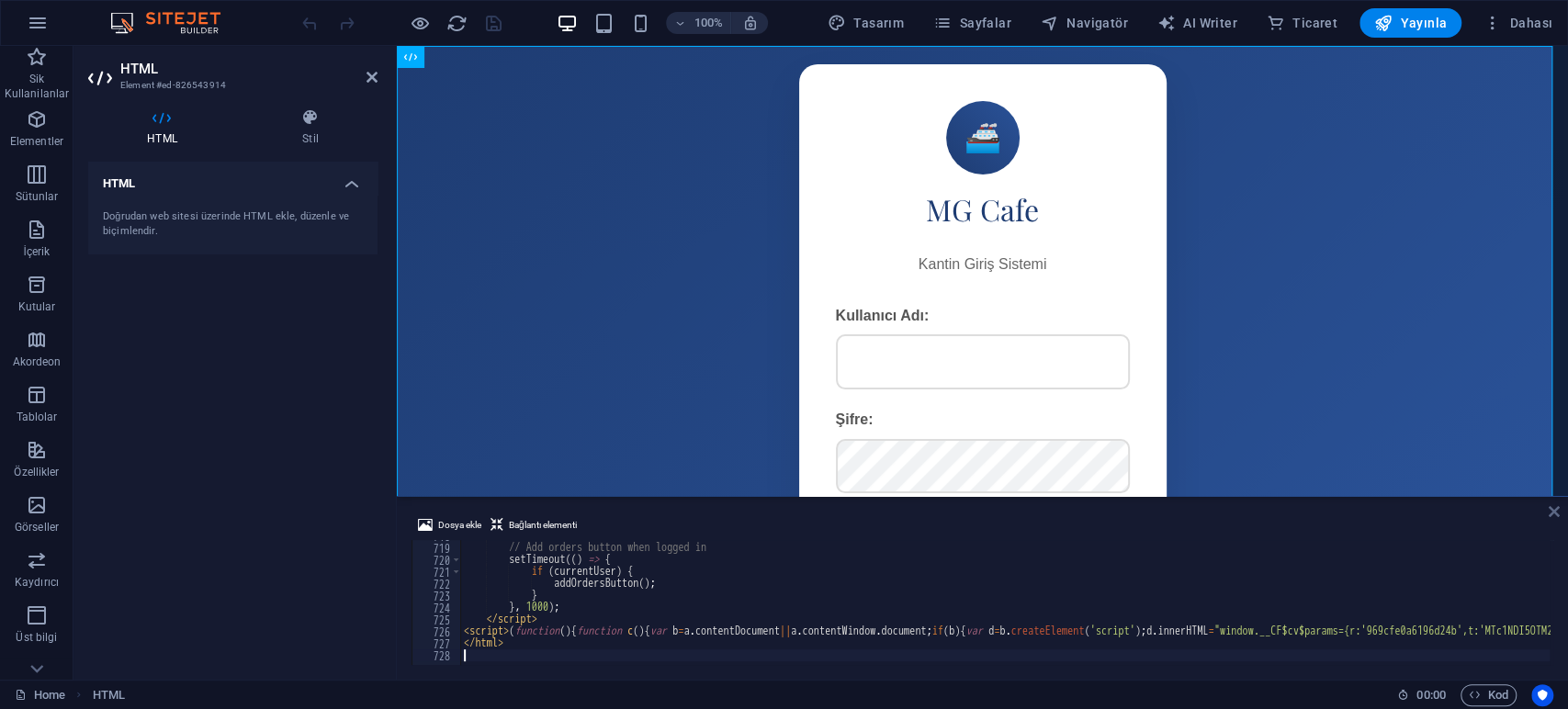 click at bounding box center [1554, 512] 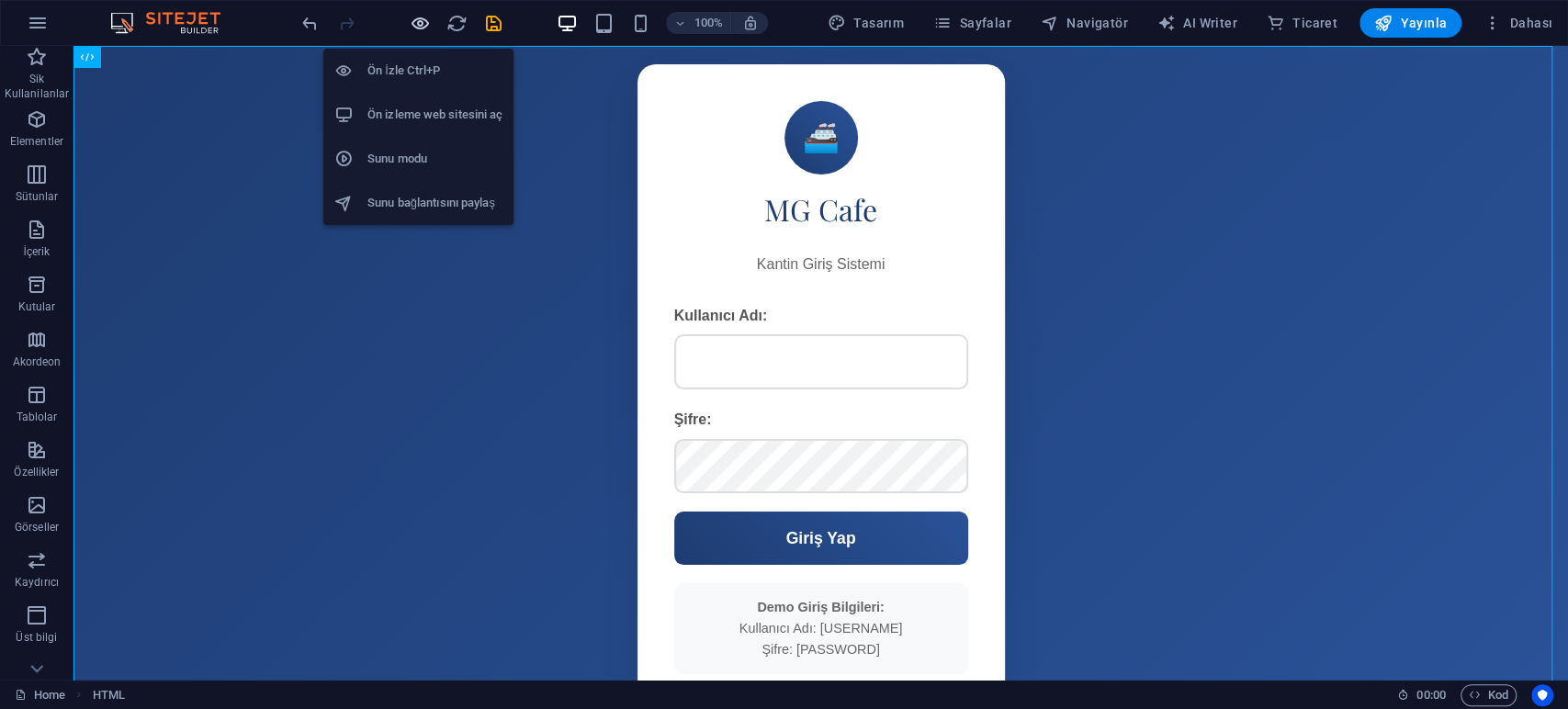 click at bounding box center [420, 23] 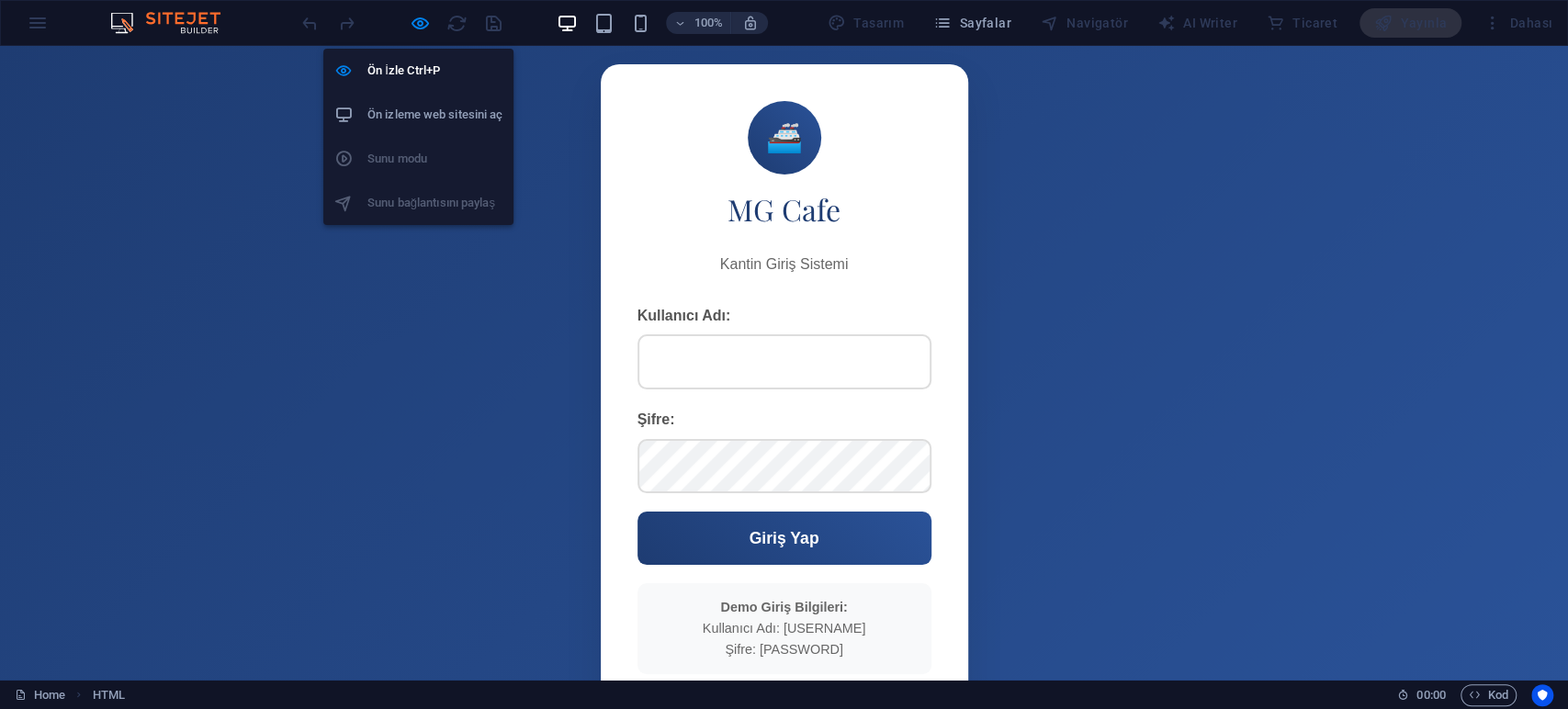 click on "Ön izleme web sitesini aç" at bounding box center (418, 115) 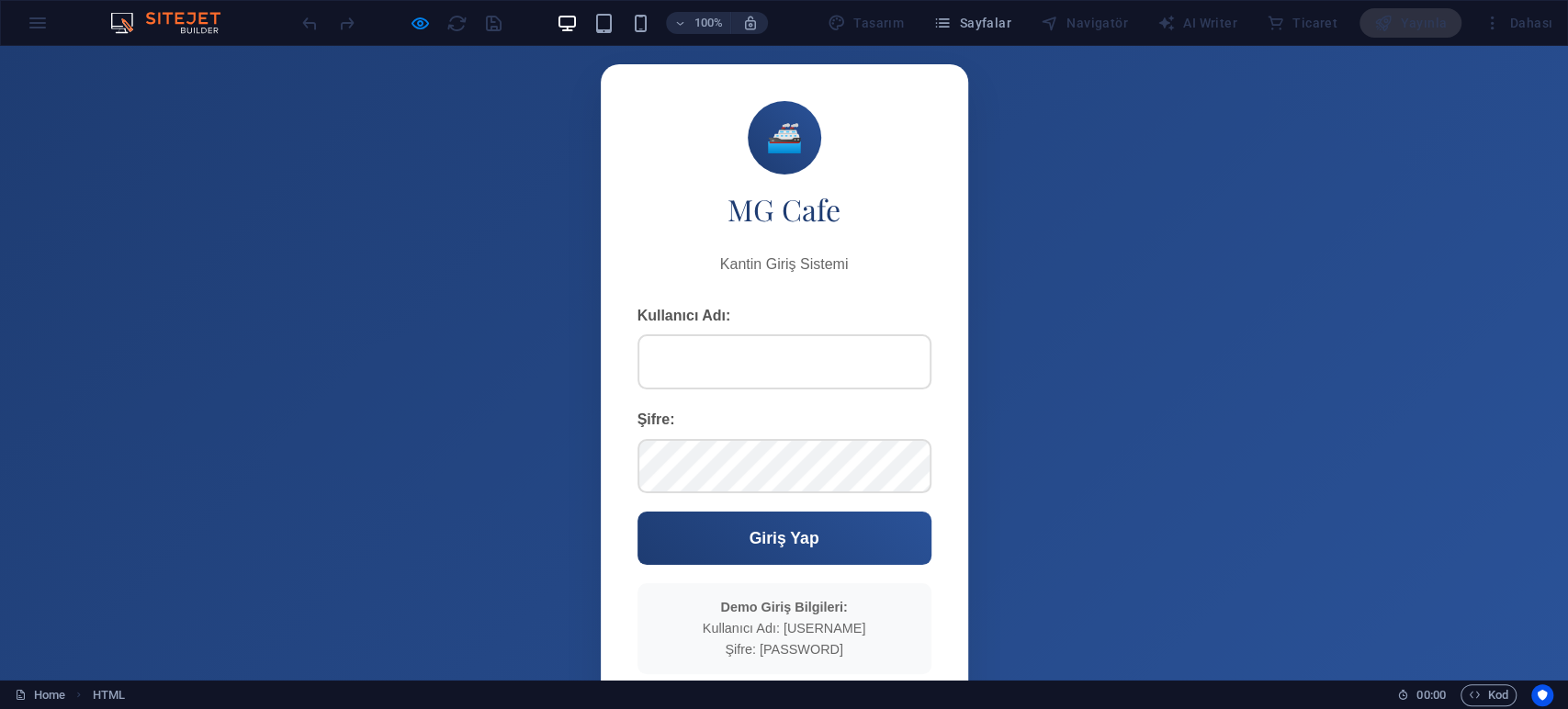click on "Kullanıcı Adı:" at bounding box center [784, 316] 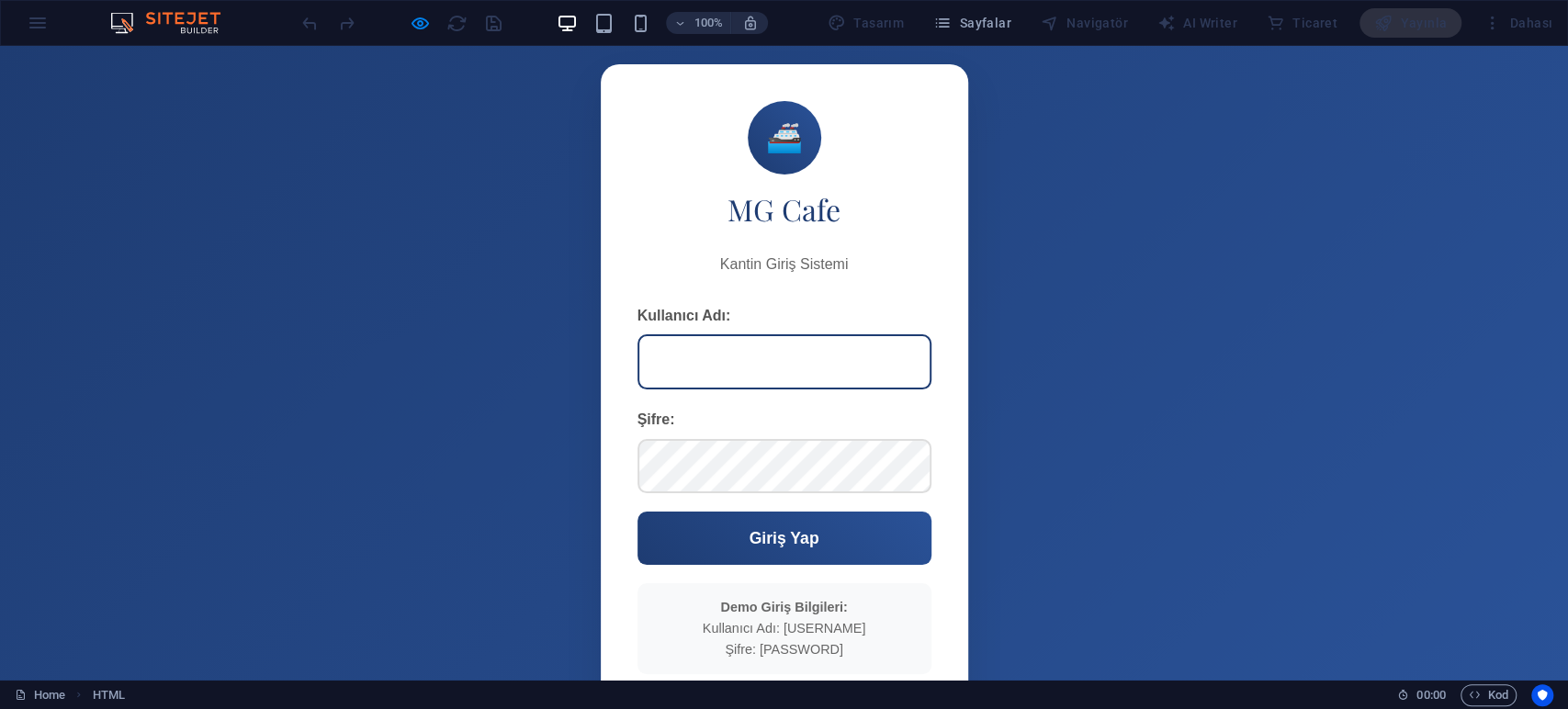 click on "Kullanıcı Adı:" at bounding box center (784, 362) 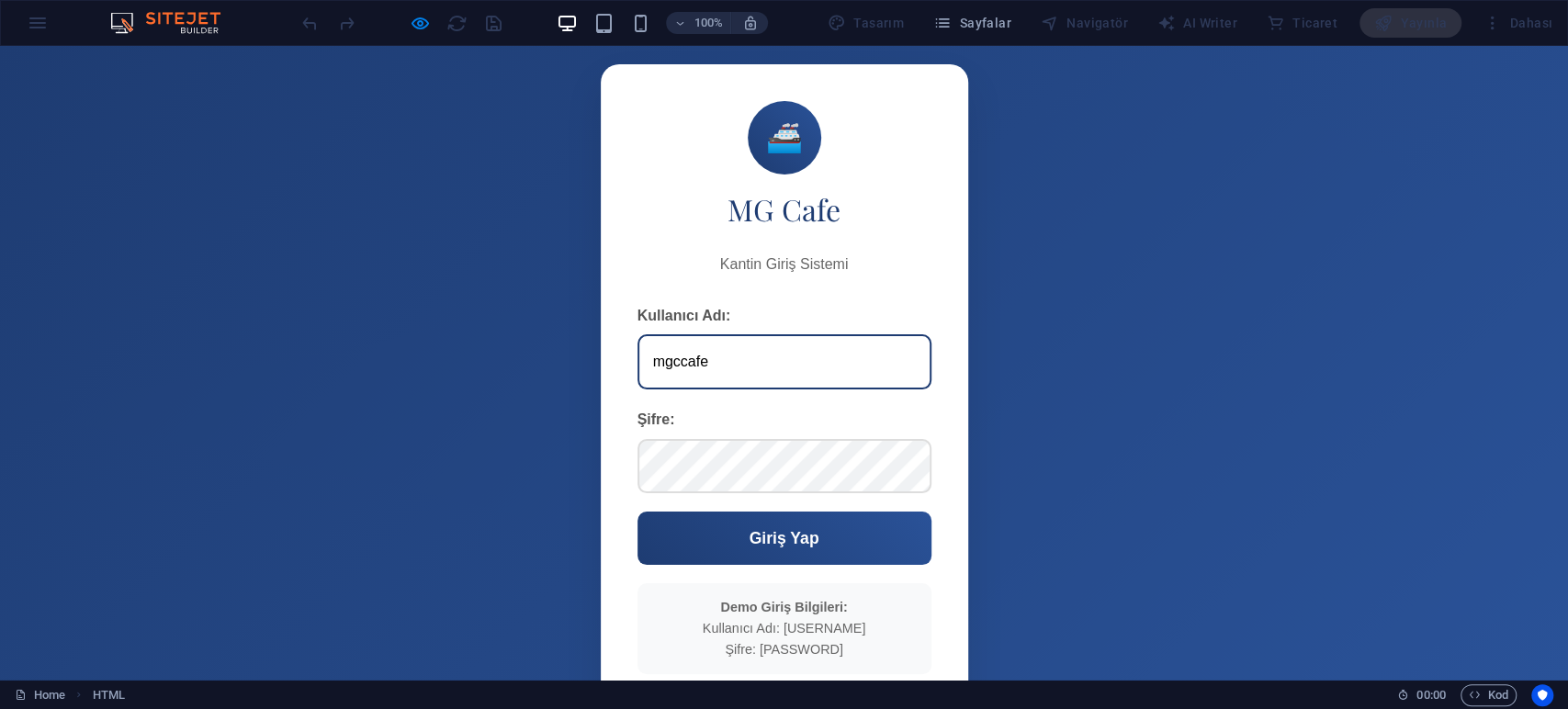 type on "mgccafee" 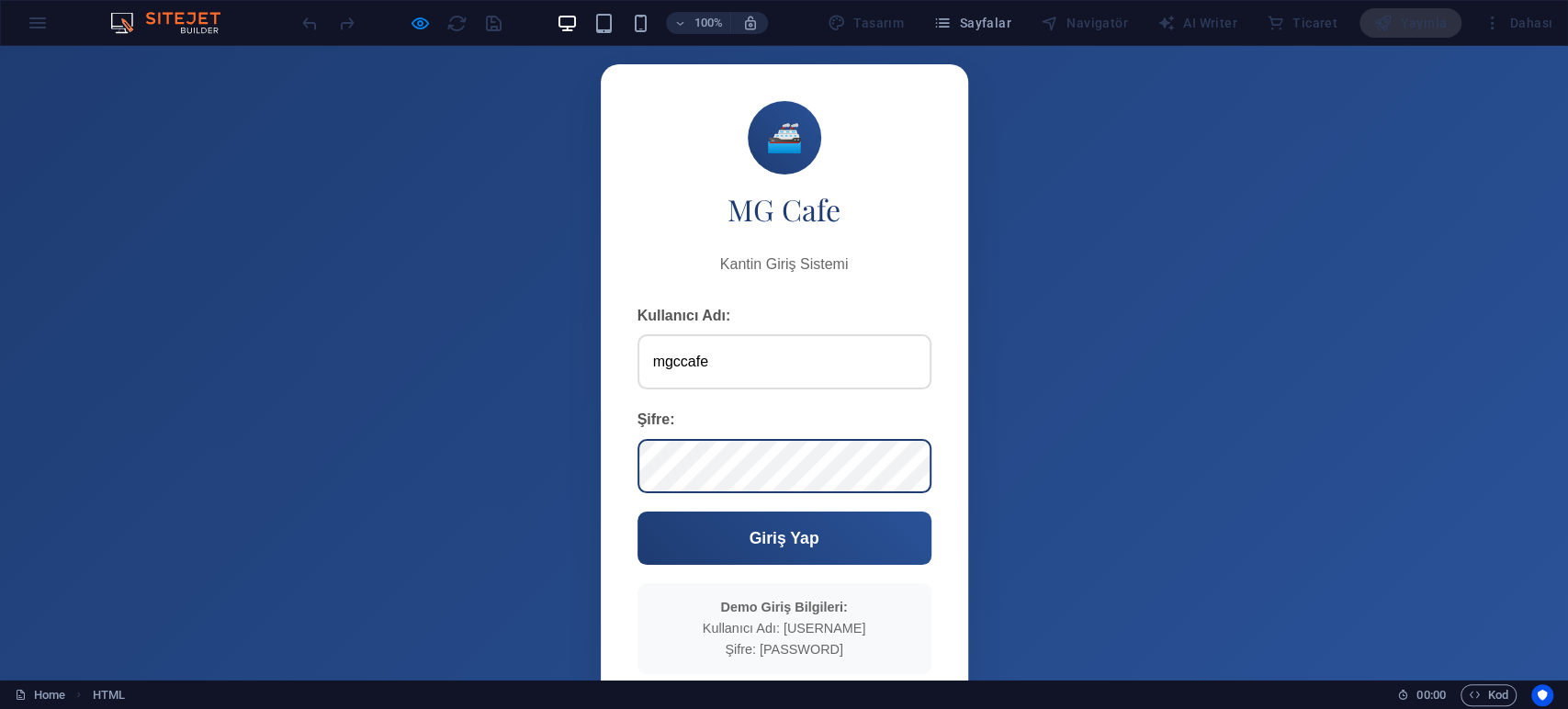click on "Giriş Yap" at bounding box center (784, 538) 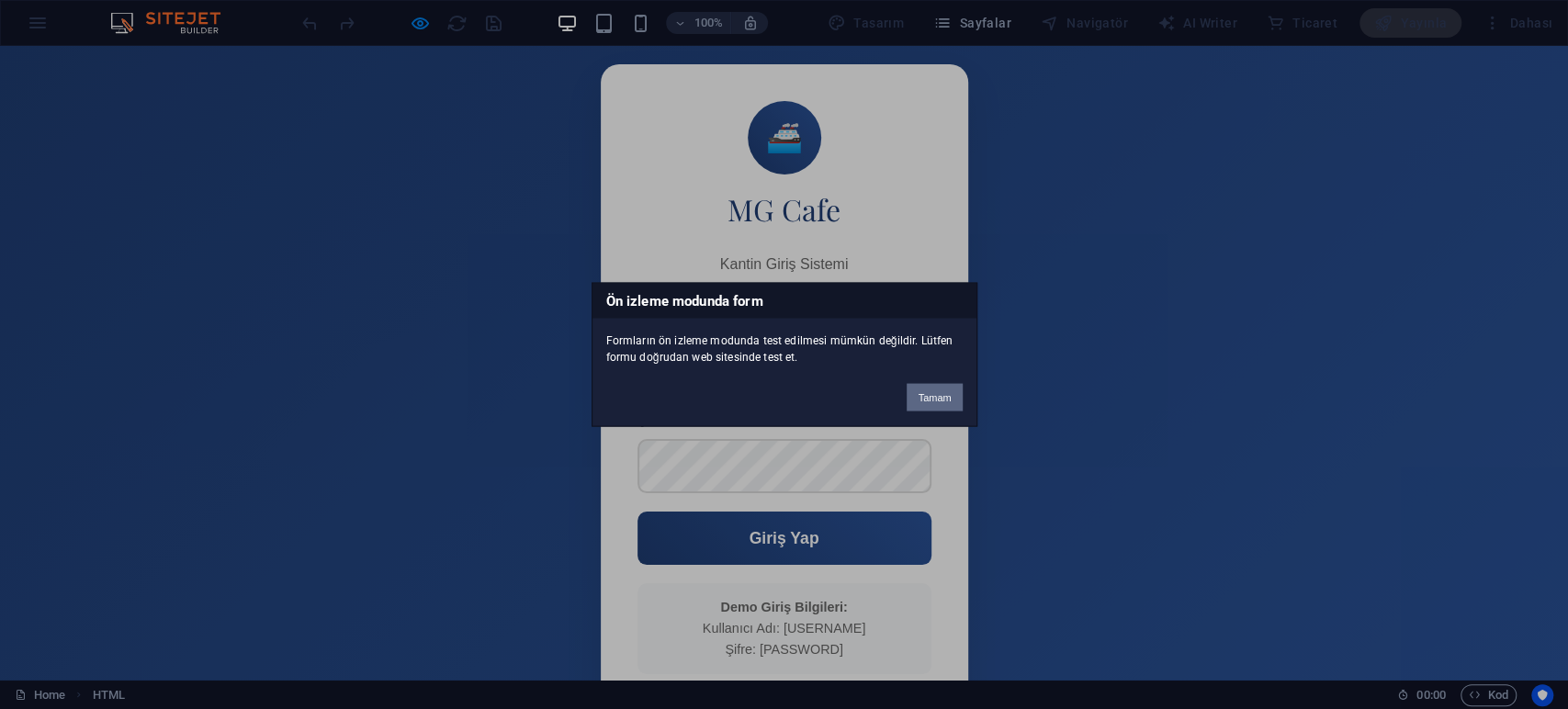 click on "Tamam" at bounding box center (934, 398) 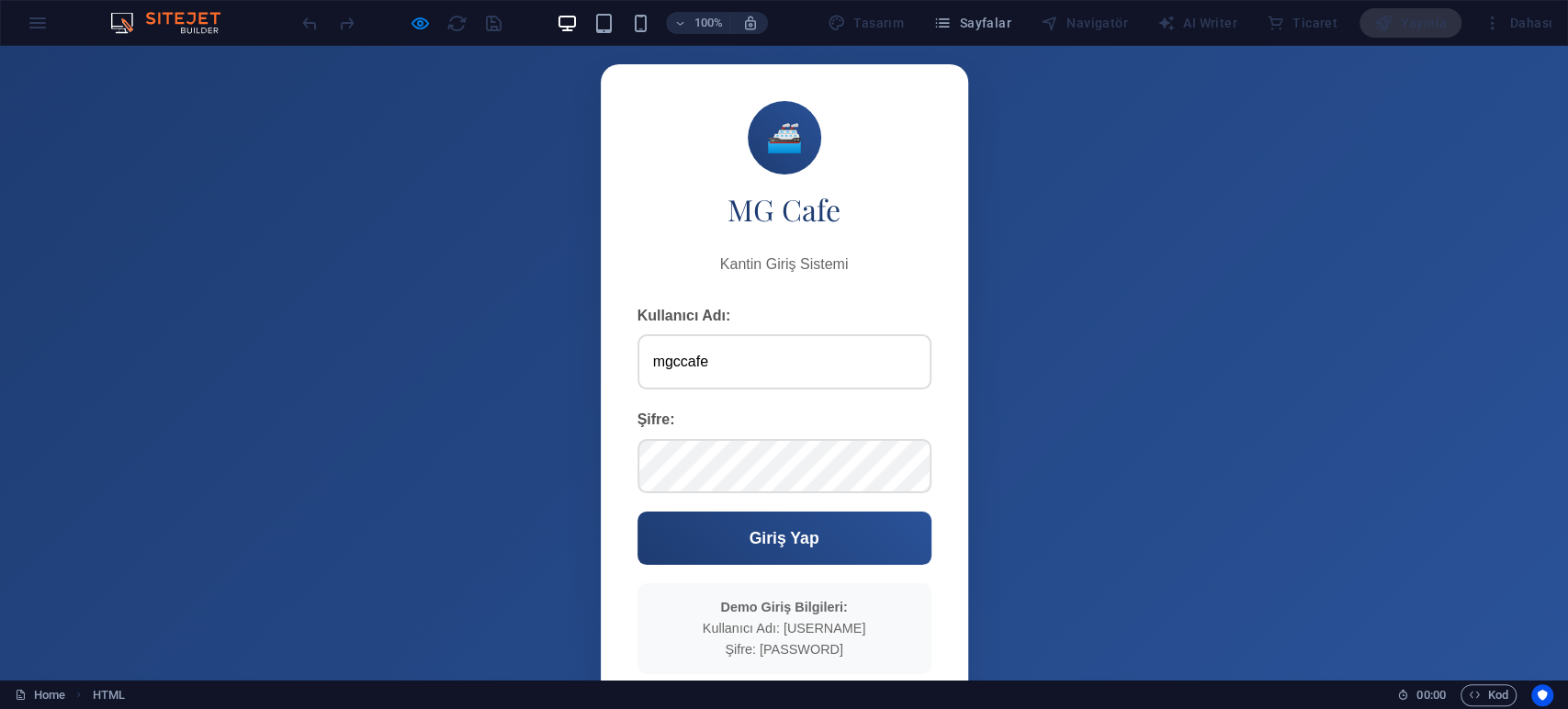 click on "100% Tasarım Sayfalar Navigatör AI Writer Ticaret Yayınla Dahası" at bounding box center (784, 23) 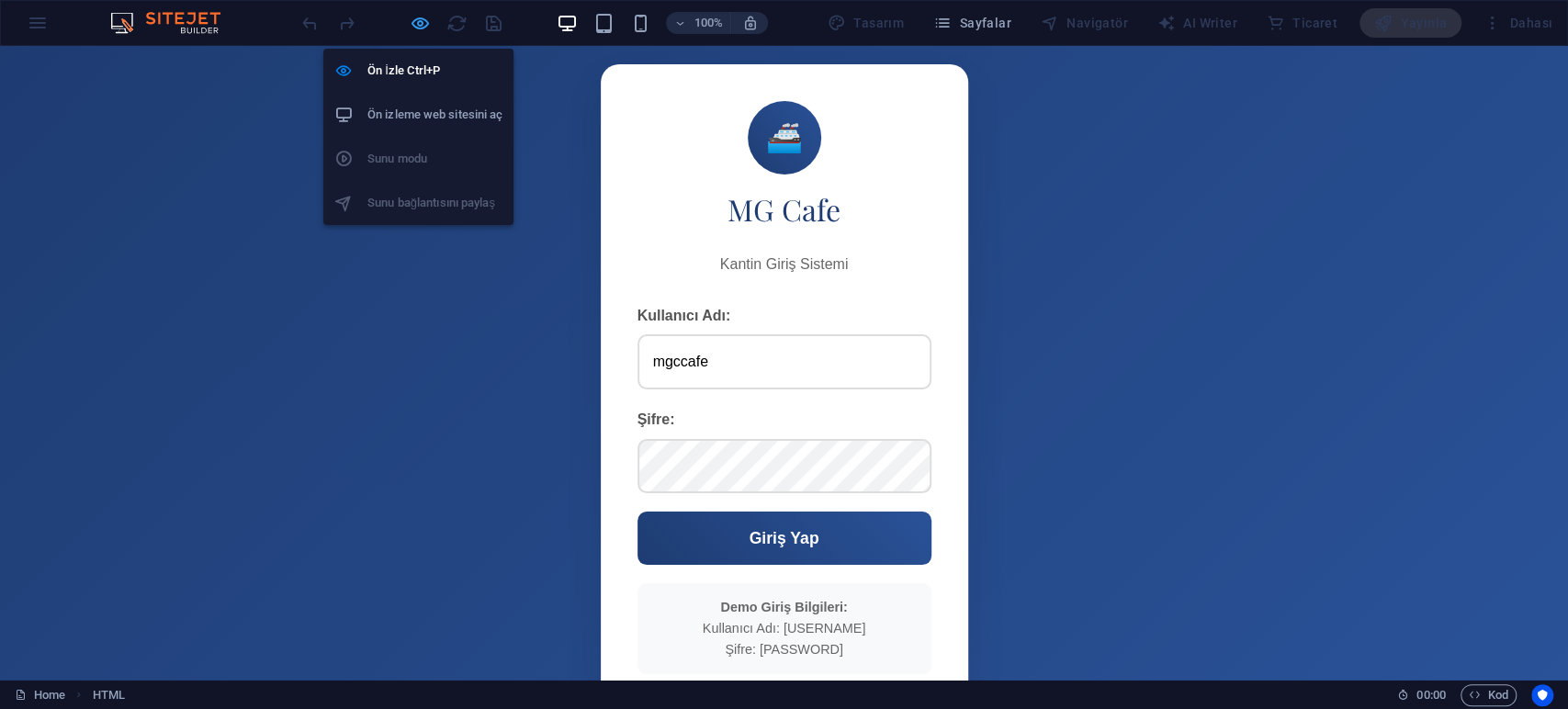 click at bounding box center [420, 23] 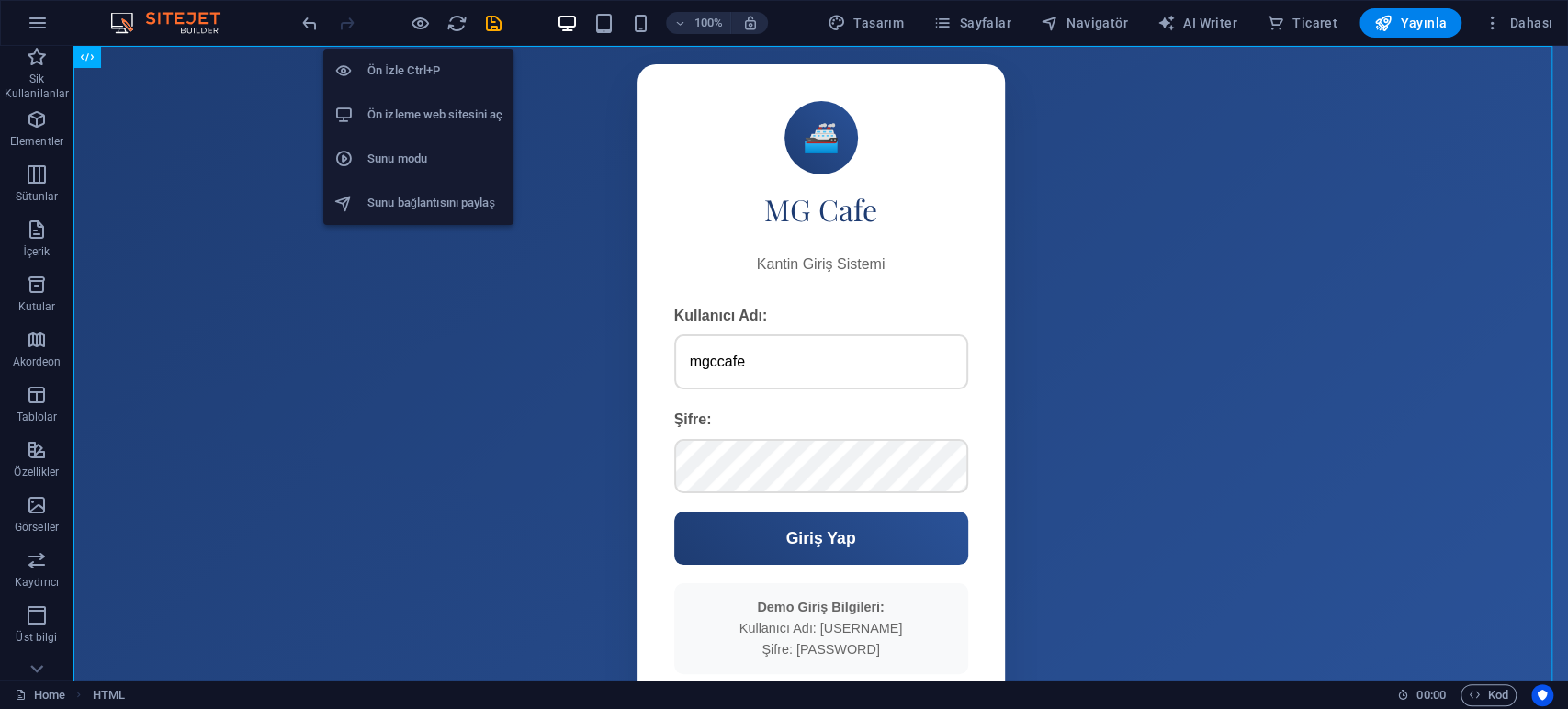 click on "Ön izleme web sitesini aç" at bounding box center (434, 115) 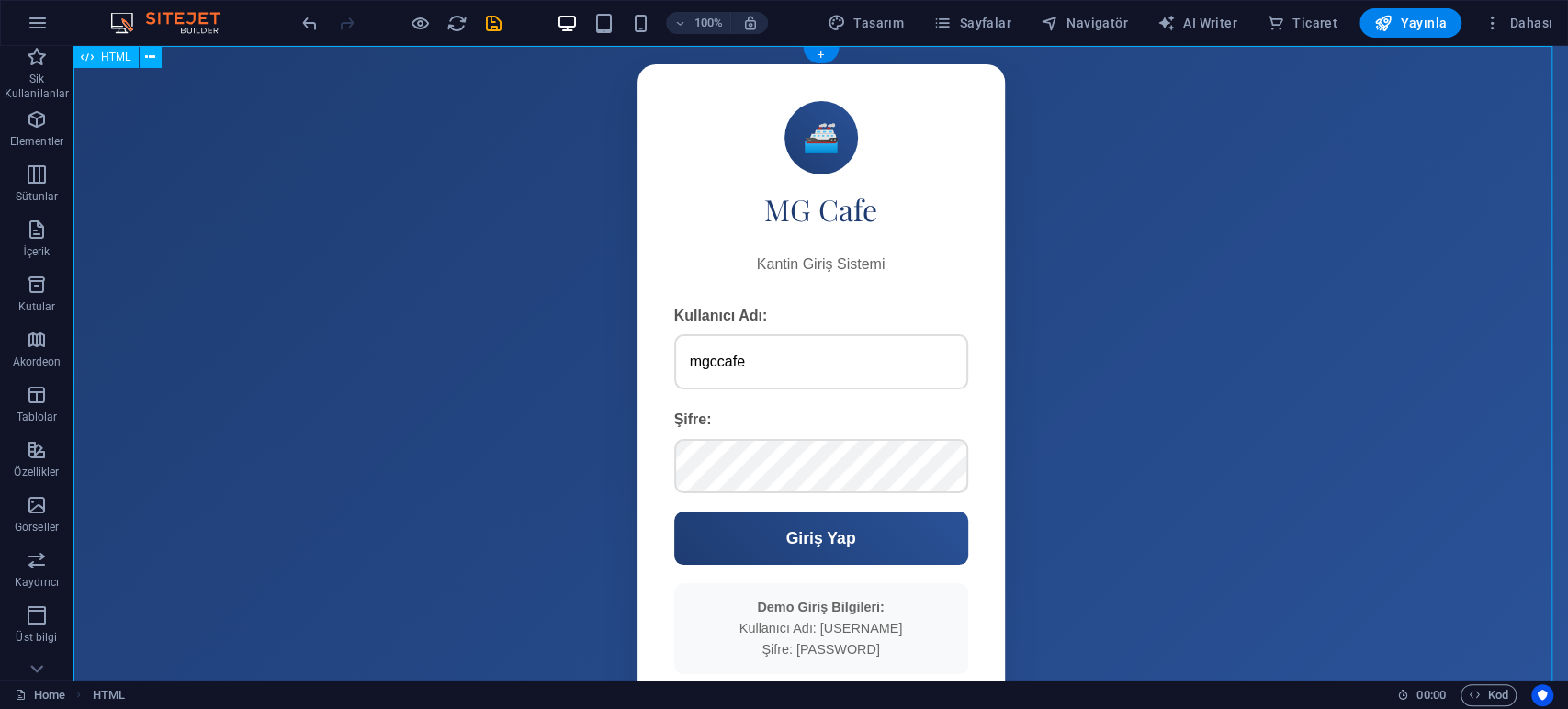 click on "MG Cafe - Kantin
🚢
MG Cafe
Kantin Giriş Sistemi
Kullanıcı Adı:
mgccafee
Şifre:
Giriş Yap
Hatalı kullanıcı adı veya şifre!
Demo Giriş Bilgileri:
Kullanıcı Adı: mgcafee
Şifre: şifreMGCAFE52
🚢
MG Cafe
Hoş geldiniz!
Çıkış Yap
🚢 MG Cafe Kantinine Hoş Geldiniz" at bounding box center [820, 413] 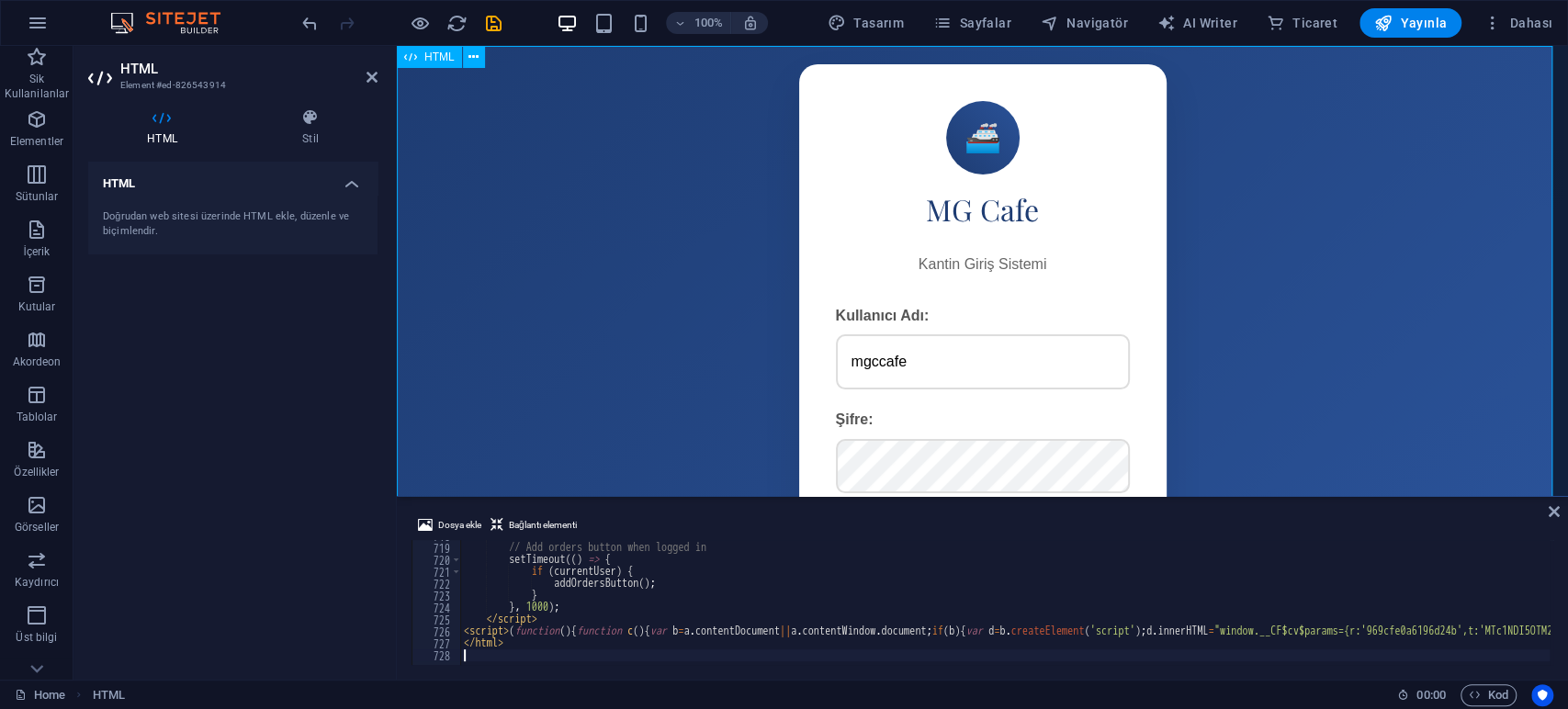 click on "MG Cafe - Kantin
🚢
MG Cafe
Kantin Giriş Sistemi
Kullanıcı Adı:
mgccafee
Şifre:
Giriş Yap
Hatalı kullanıcı adı veya şifre!
Demo Giriş Bilgileri:
Kullanıcı Adı: mgcafee
Şifre: şifreMGCAFE52
🚢
MG Cafe
Hoş geldiniz!
Çıkış Yap
🚢 MG Cafe Kantinine Hoş Geldiniz" at bounding box center (982, 413) 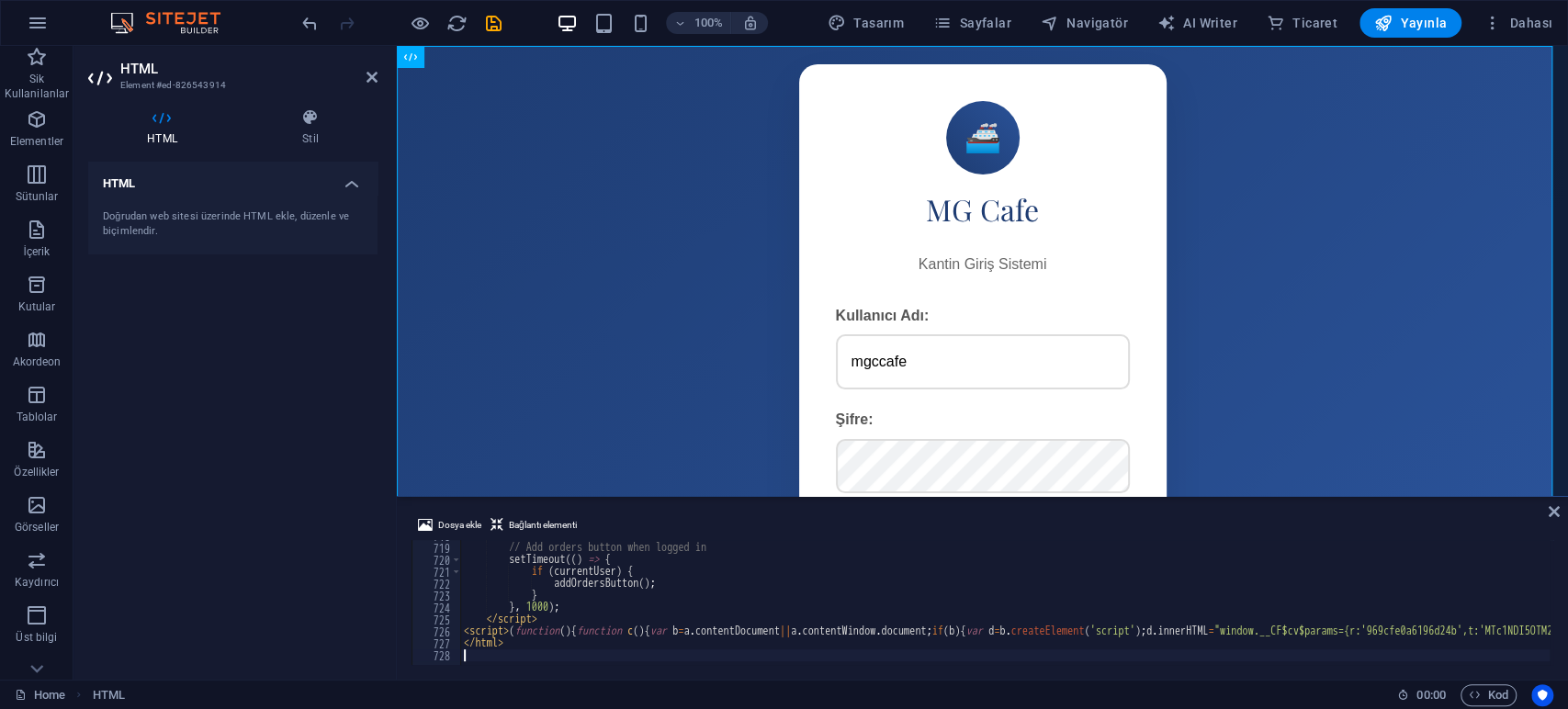 type on "</html>" 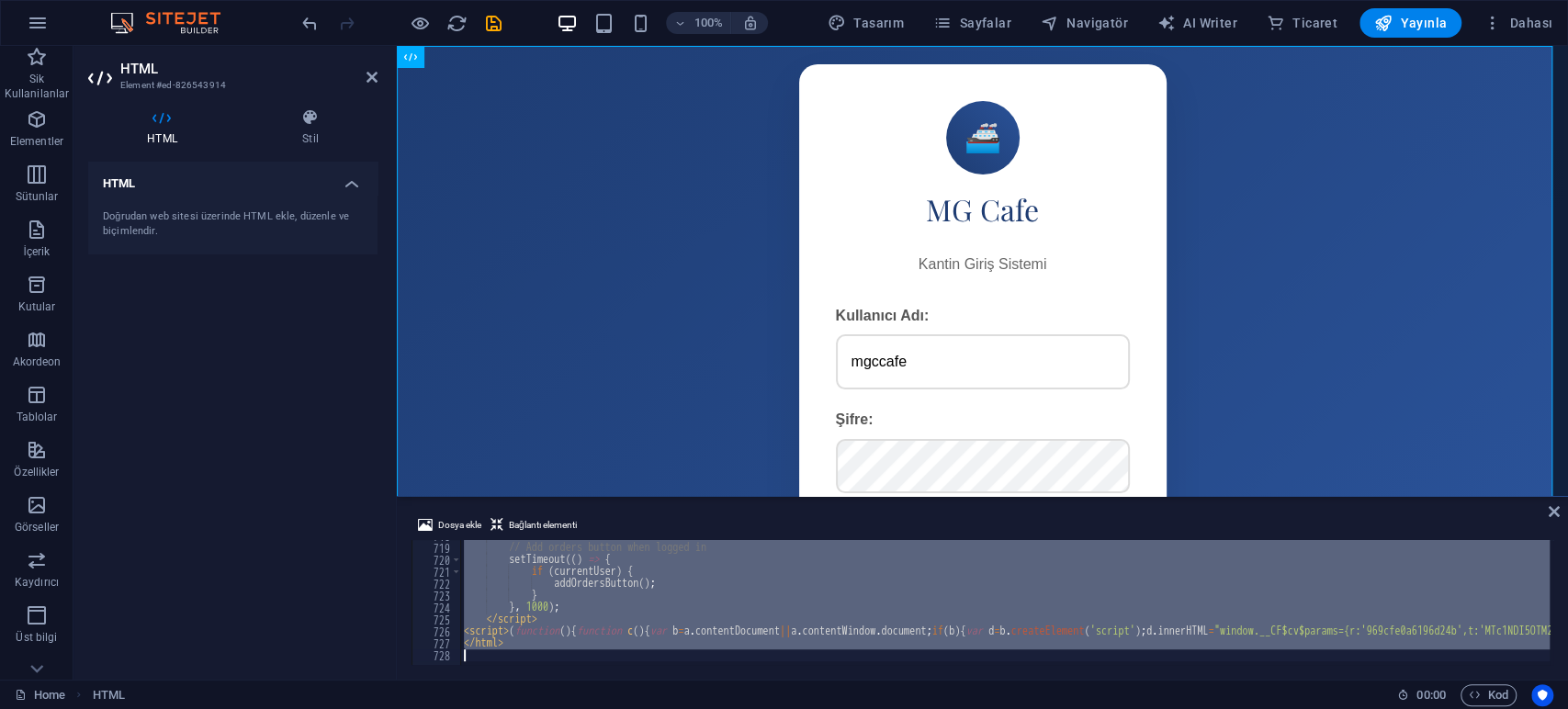 paste 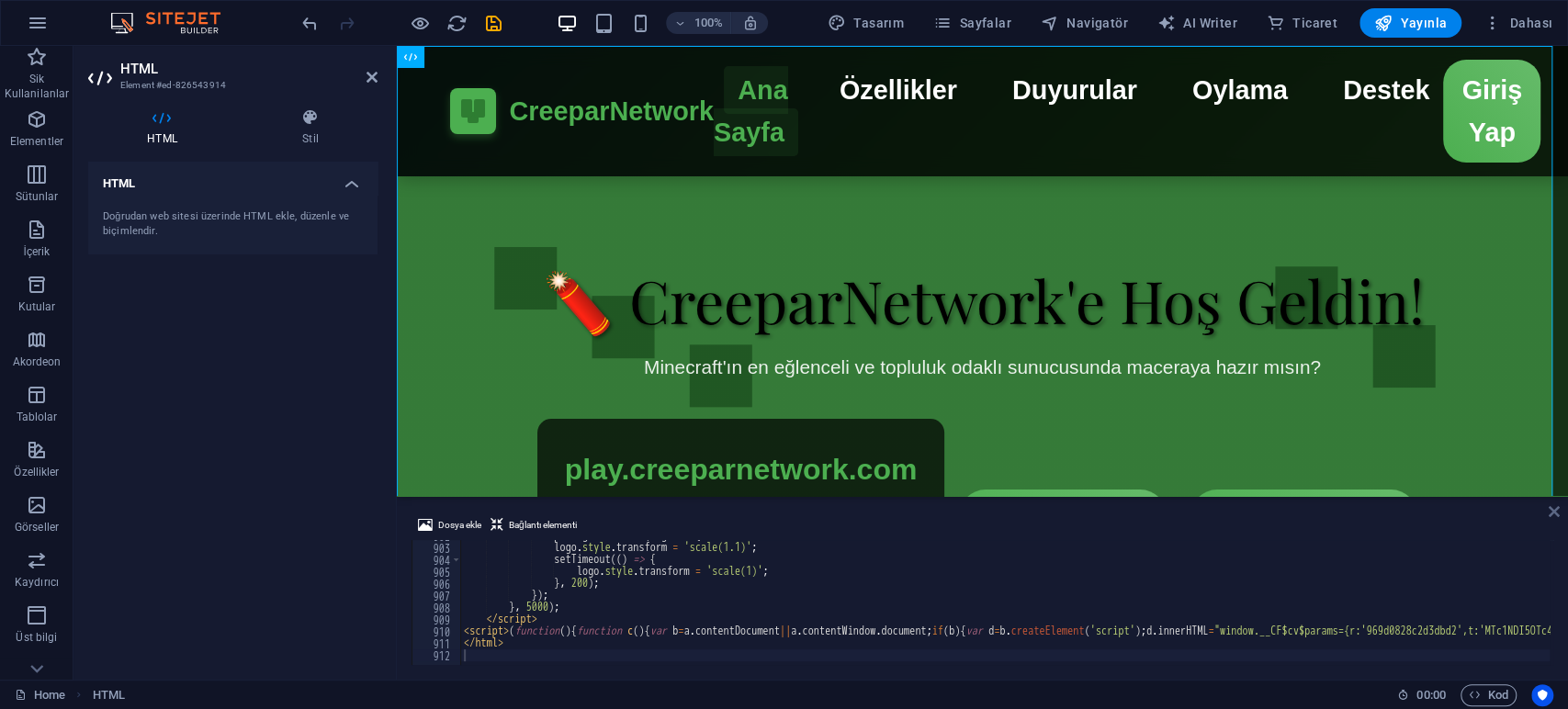 click at bounding box center [1554, 512] 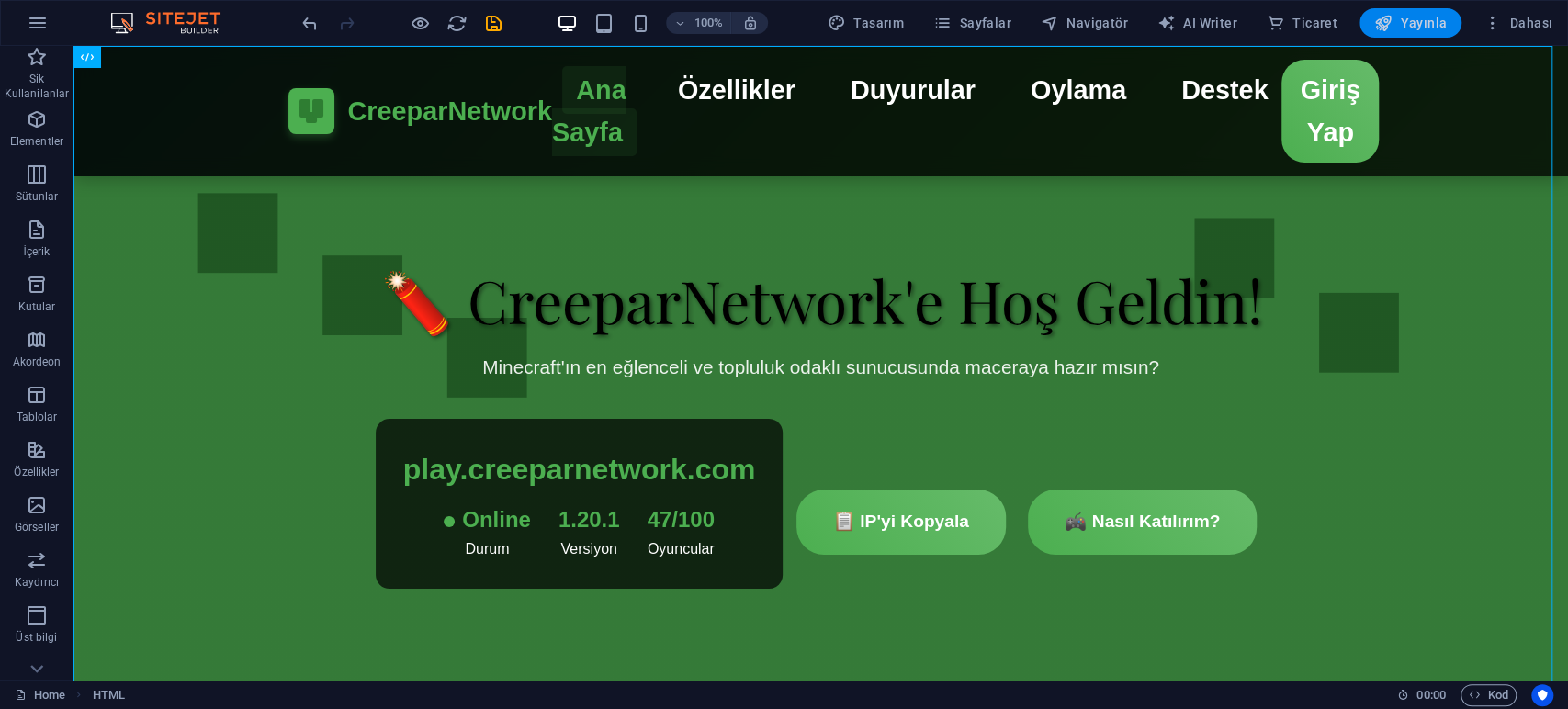 click on "Yayınla" at bounding box center (1410, 23) 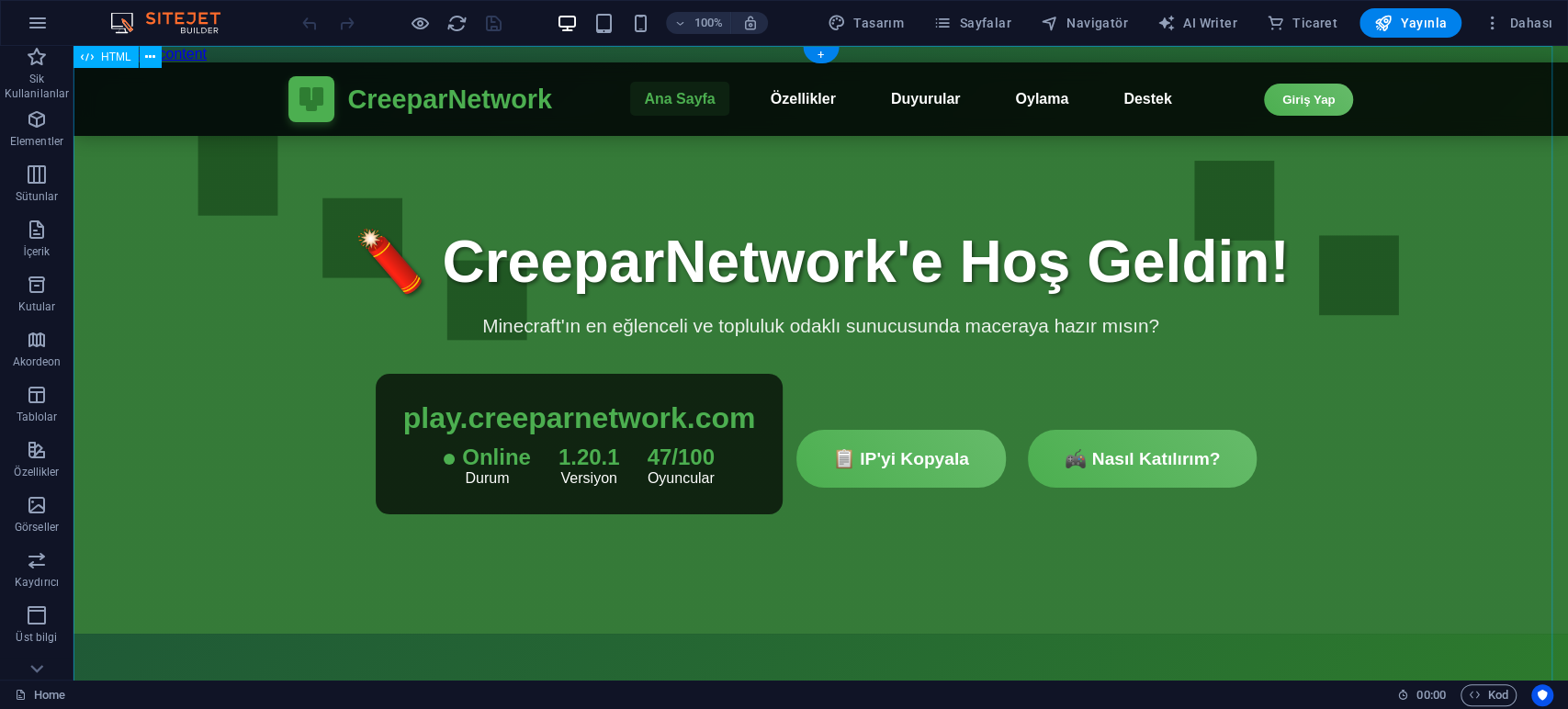 scroll, scrollTop: 0, scrollLeft: 0, axis: both 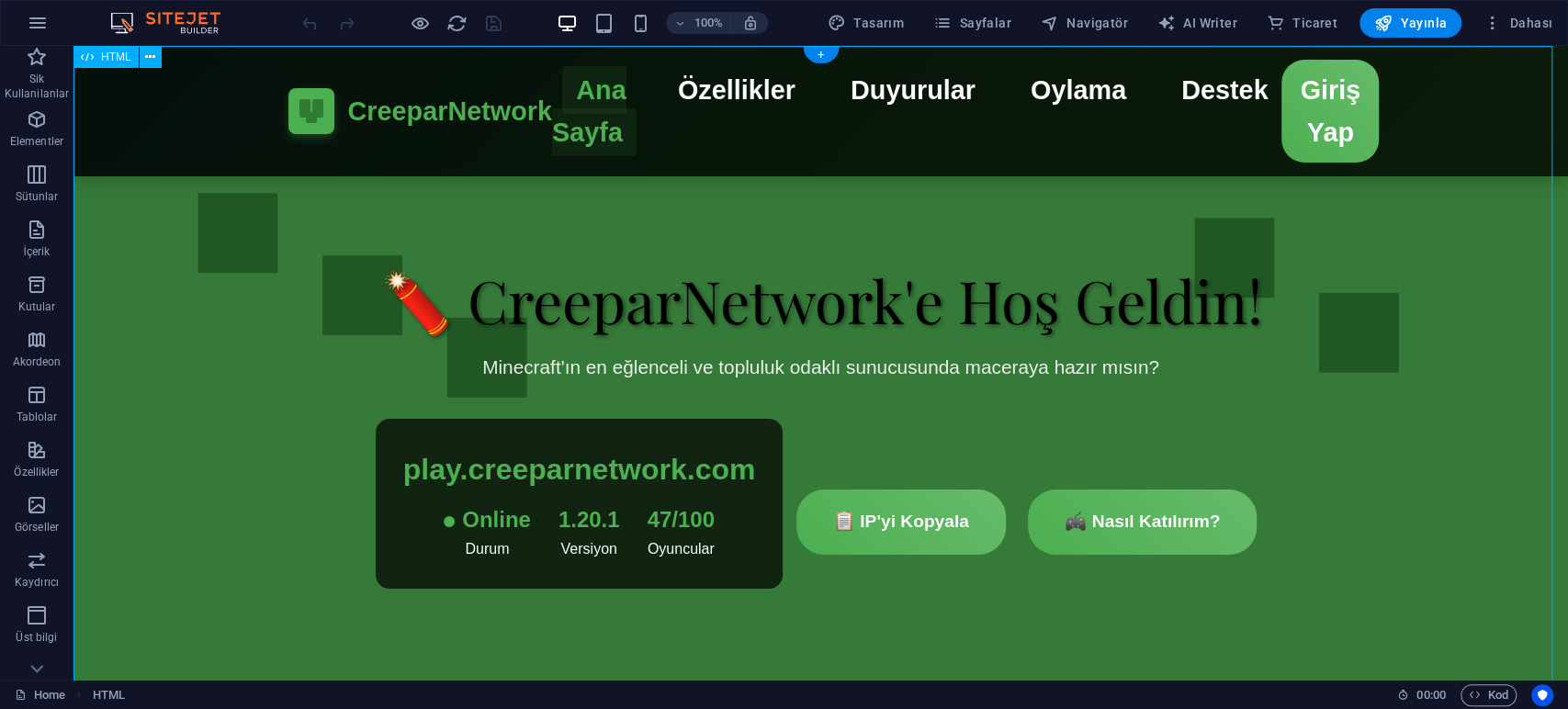 click on "CreeparNetwork - Minecraft Sunucusu
CreeparNetwork
Ana Sayfa
Özellikler
Duyurular
Oylama
Destek
Giriş Yap
Çıkış Yap
×
CreeparNetwork'e Giriş
Minecraft Kullanıcı Adı:
E-posta:
Giriş Yap
Kayıt Ol
🧨 CreeparNetwork'e Hoş Geldin!
play.creeparnetwork.com" at bounding box center (820, 1547) 